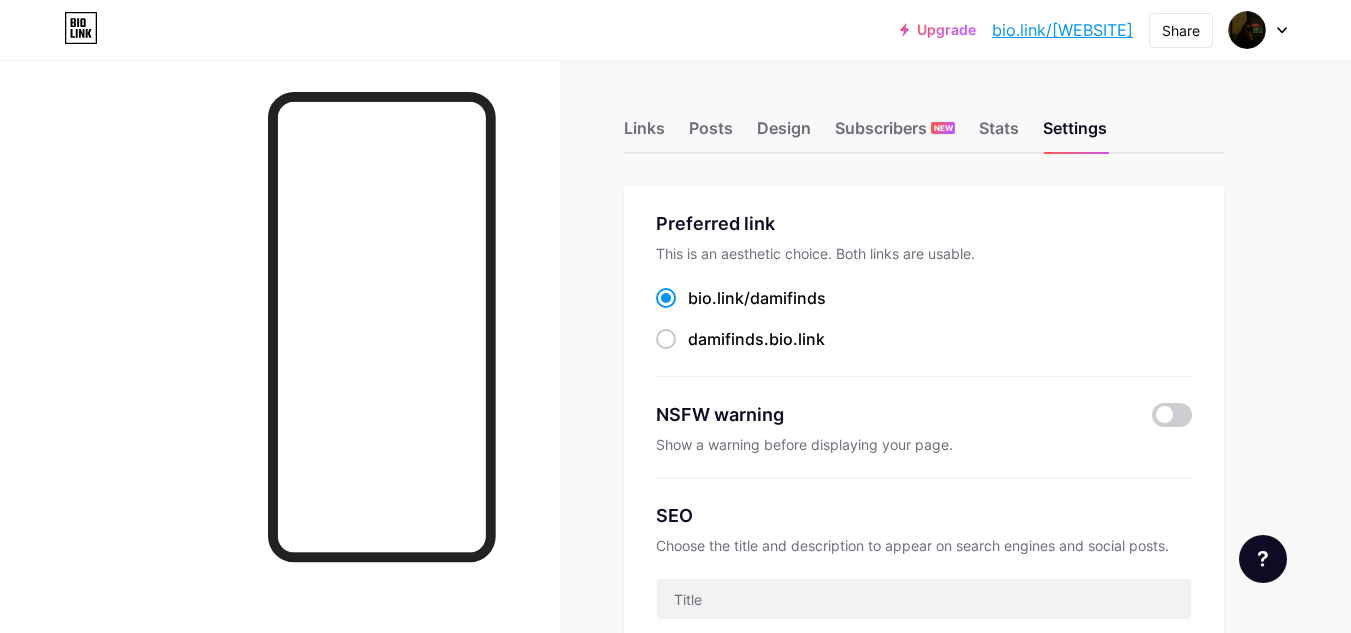 scroll, scrollTop: 0, scrollLeft: 0, axis: both 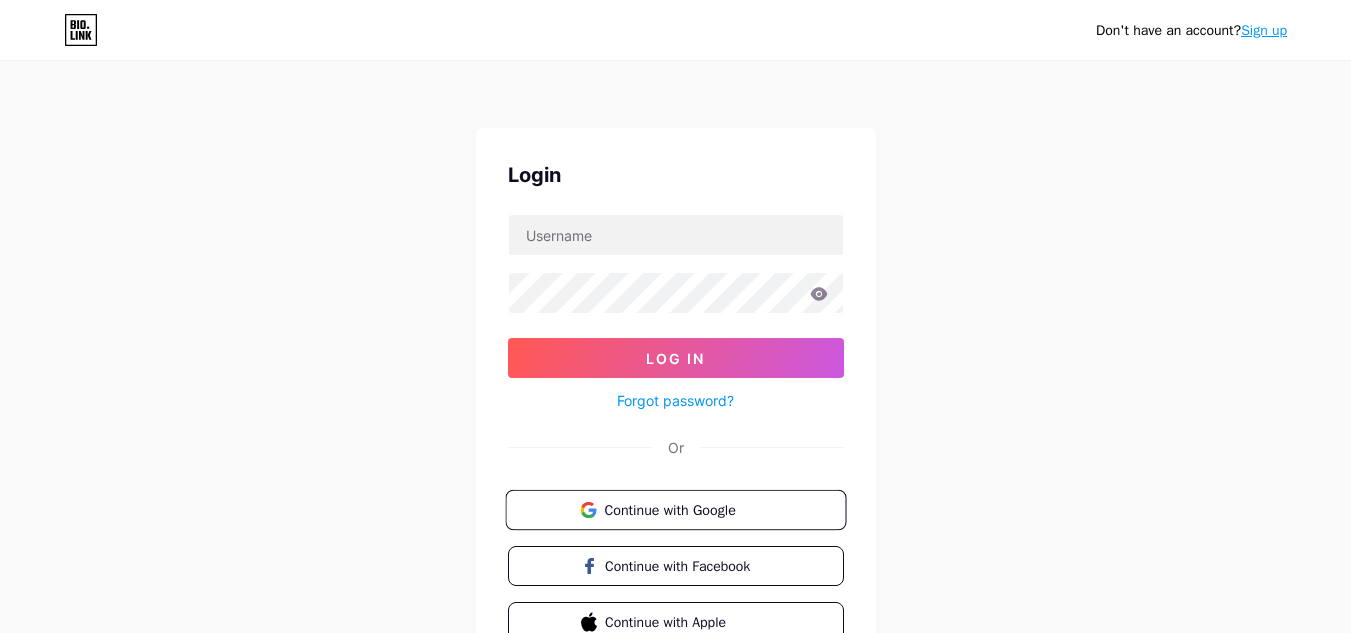 click on "Continue with Google" at bounding box center [675, 510] 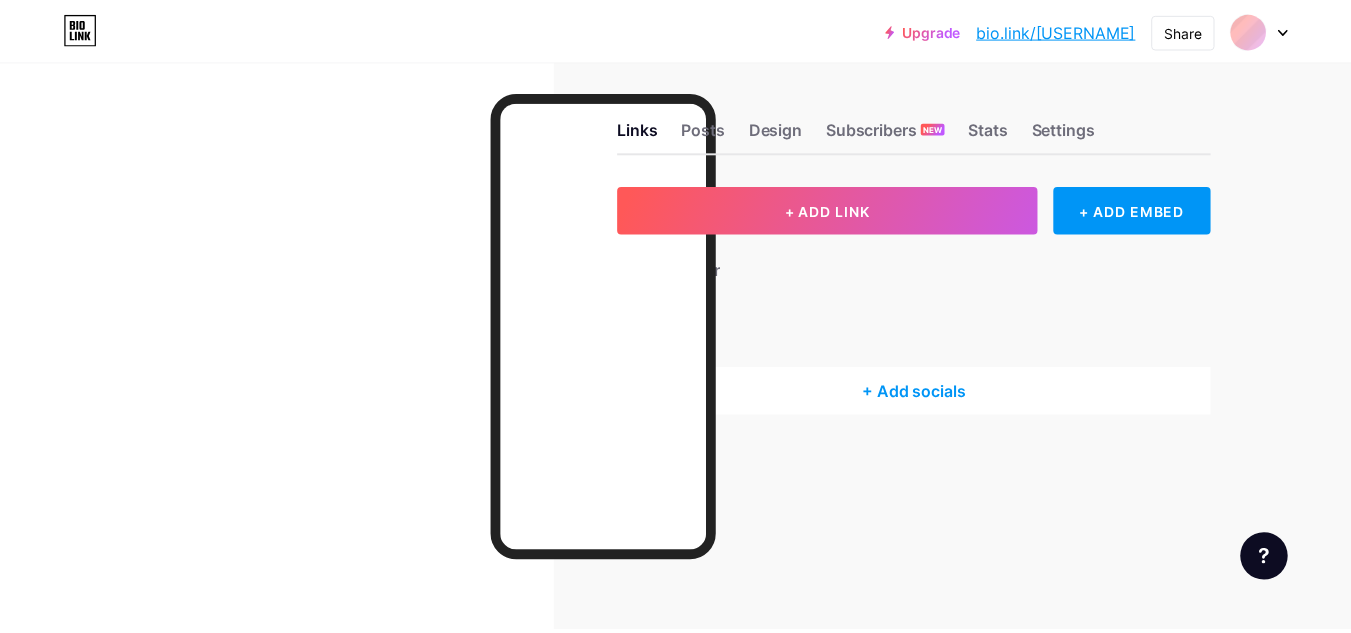 scroll, scrollTop: 0, scrollLeft: 0, axis: both 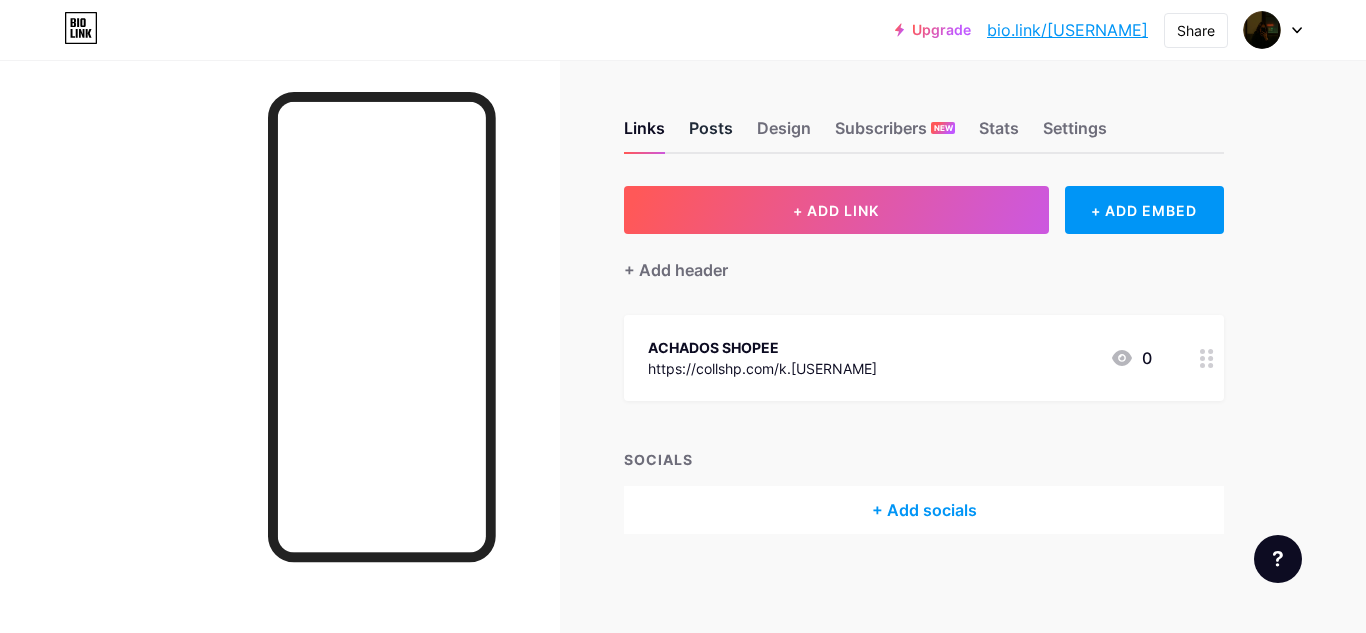 click on "Posts" at bounding box center [711, 134] 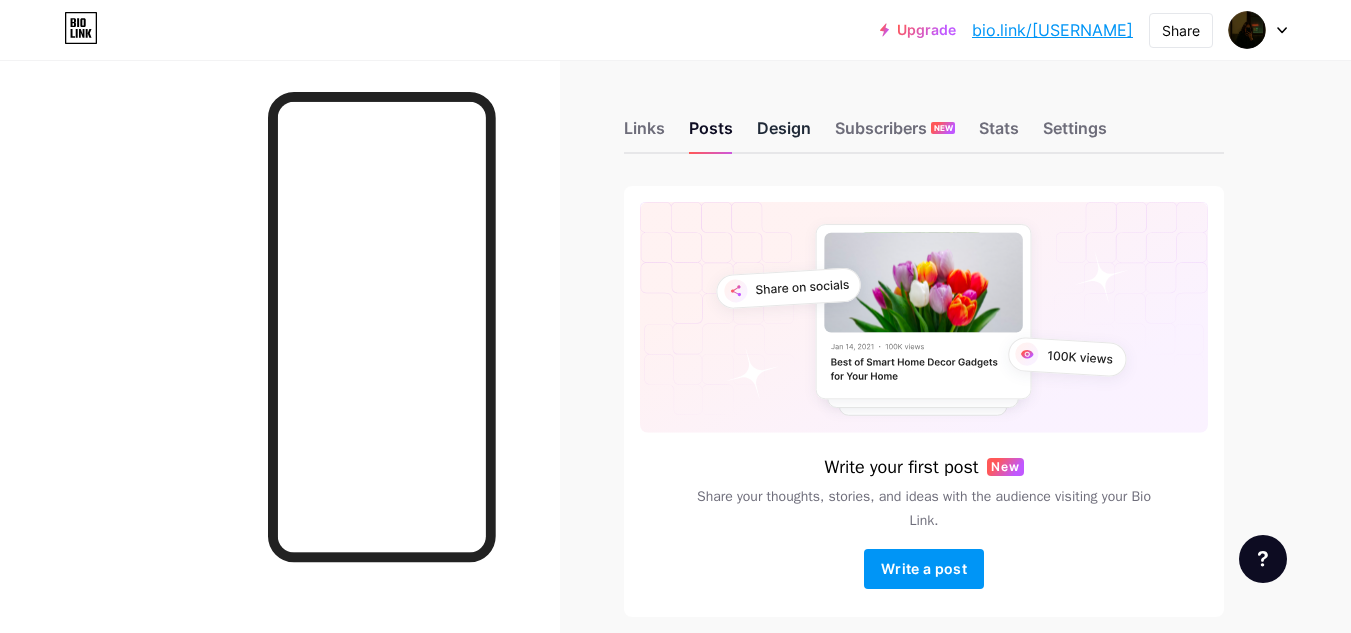 click on "Design" at bounding box center (784, 134) 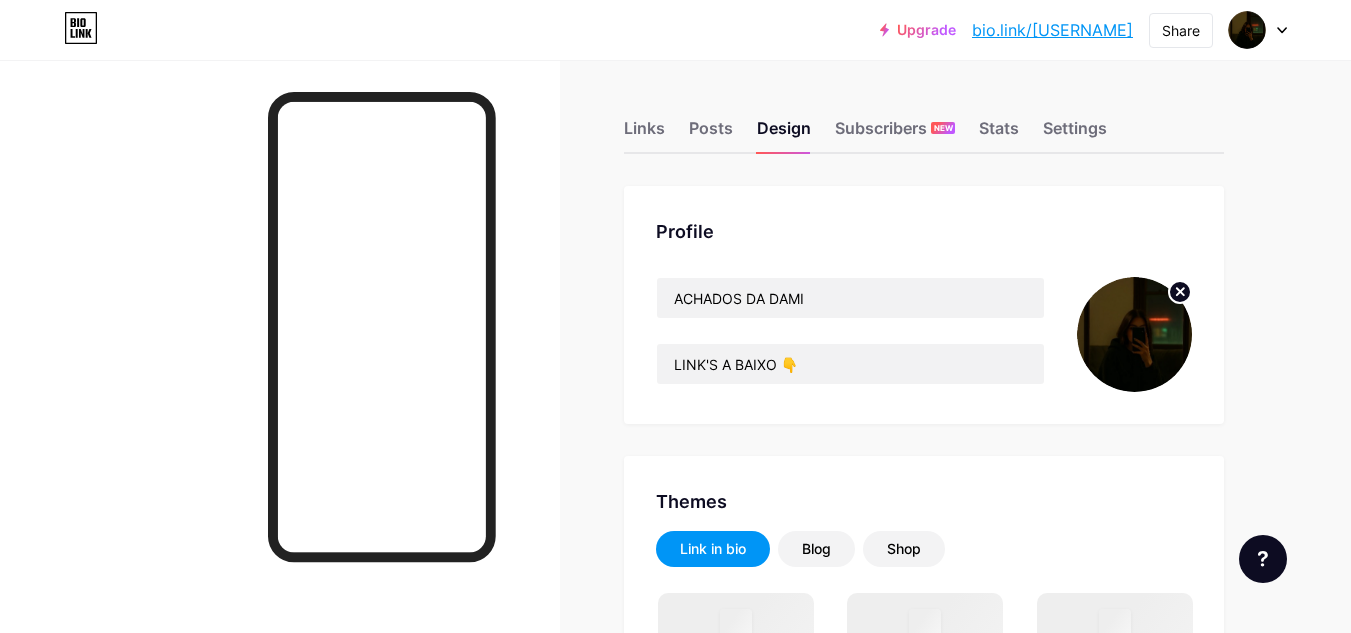 click on "Links
Posts
Design
Subscribers
NEW
Stats
Settings" at bounding box center (924, 119) 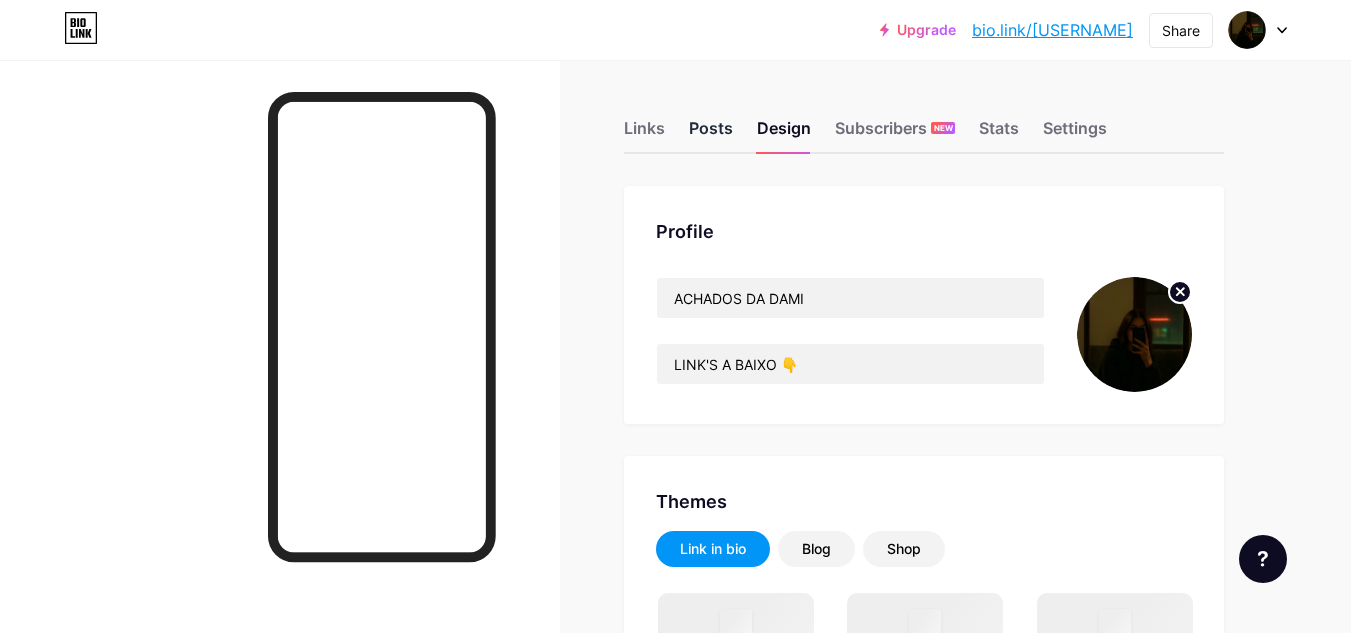 click on "Posts" at bounding box center [711, 134] 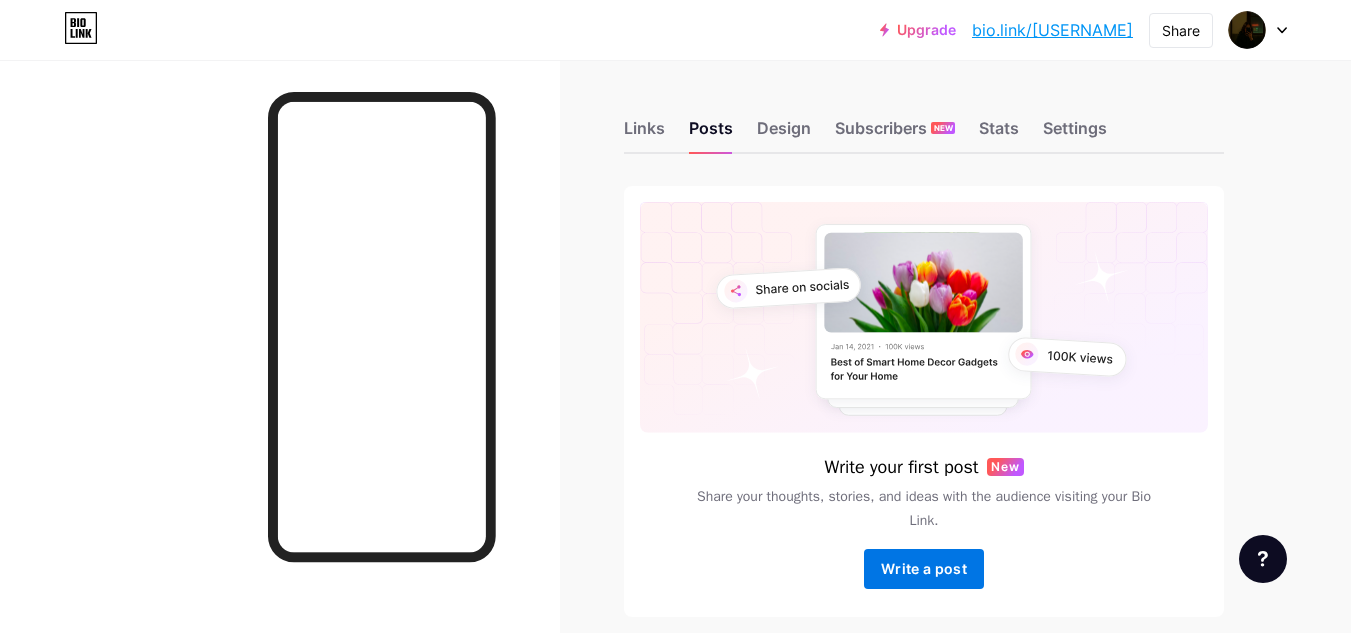 click on "Write a post" at bounding box center [924, 568] 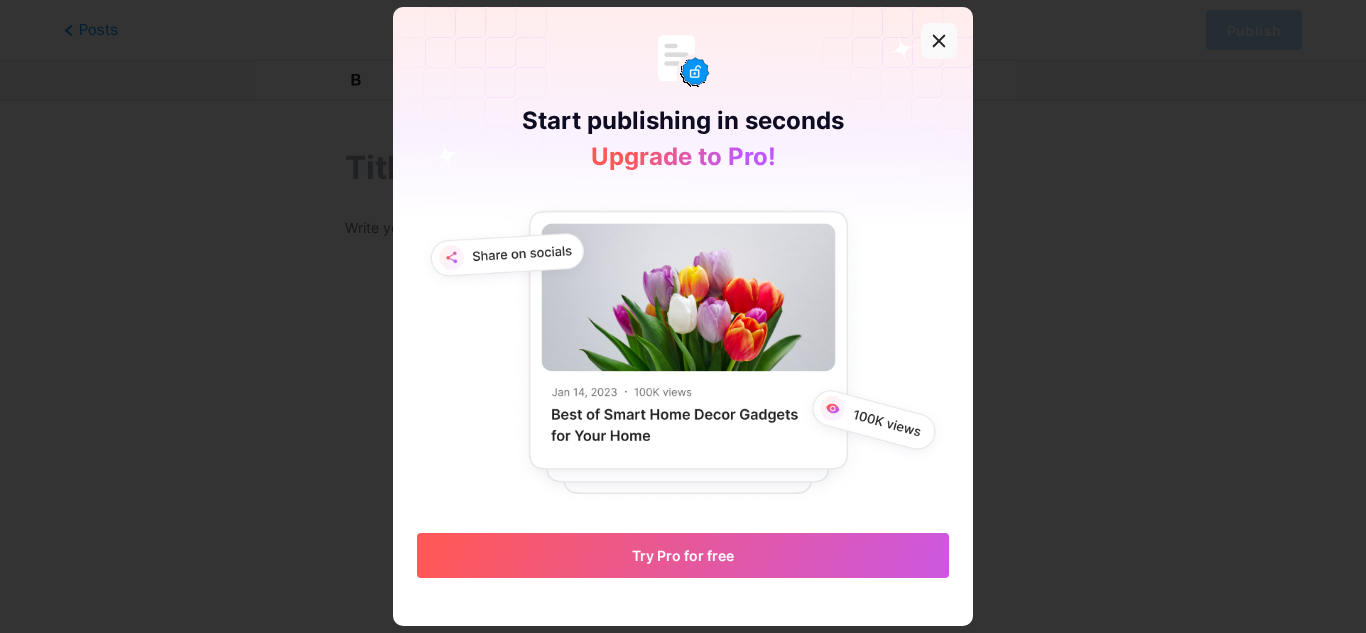 click 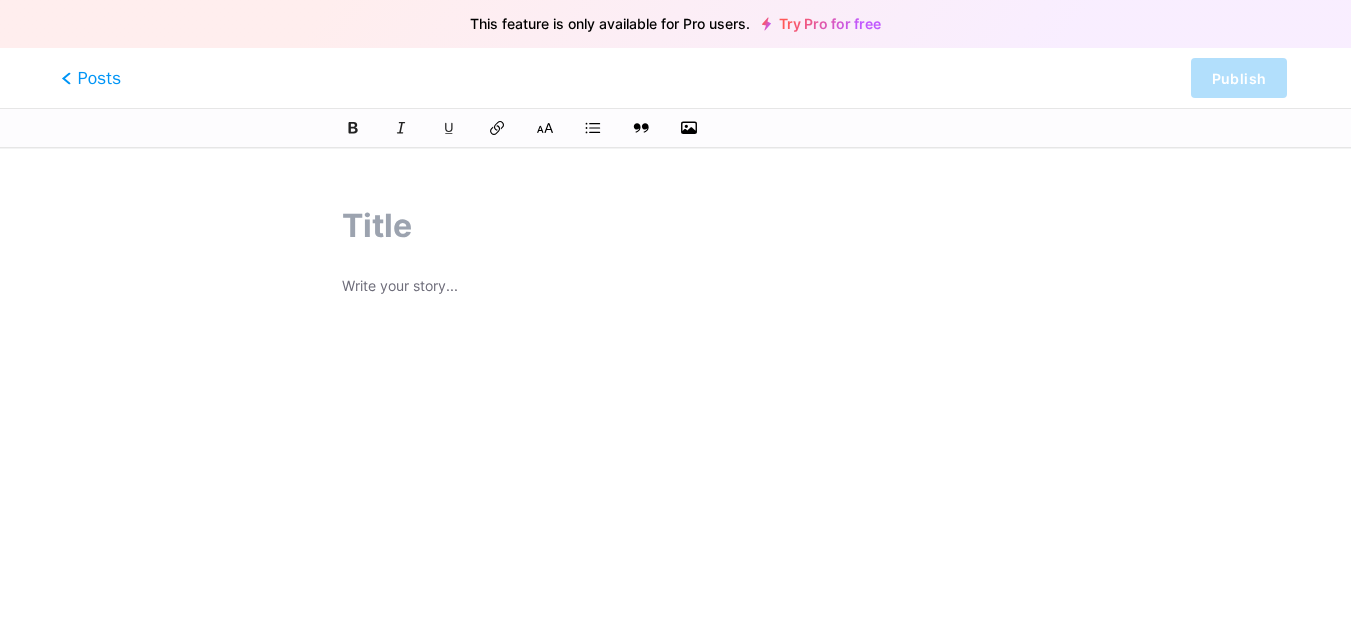 click on "Posts" at bounding box center [91, 78] 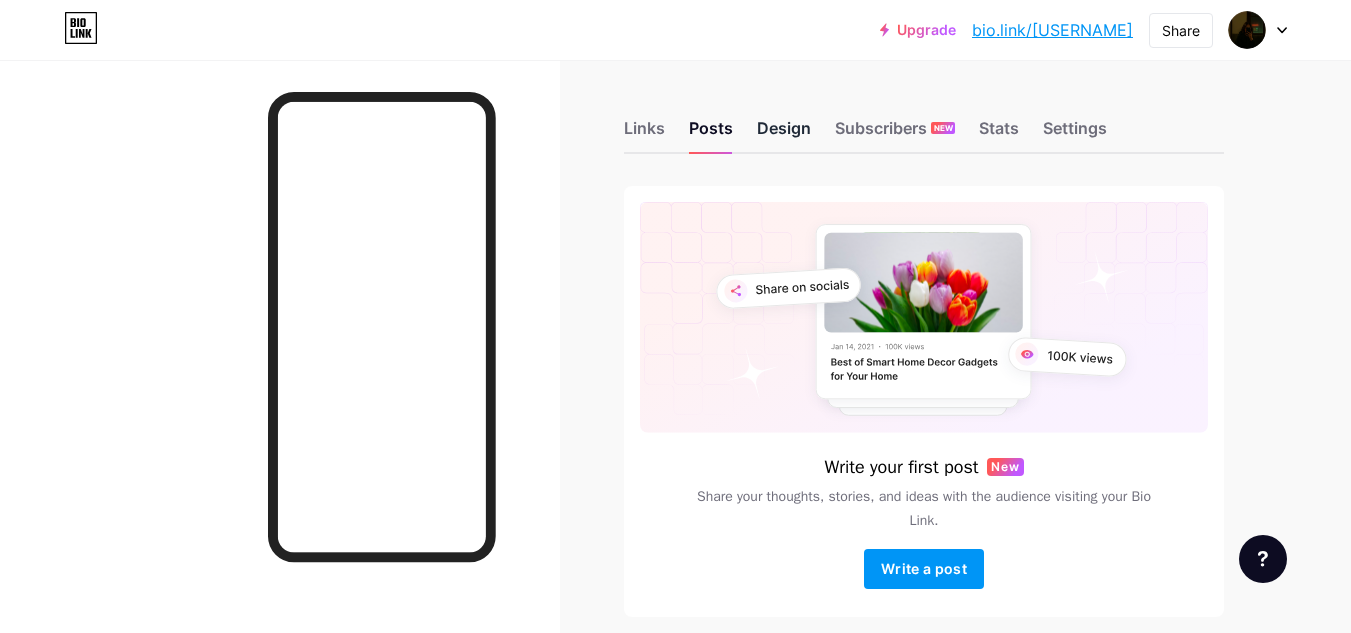 click on "Design" at bounding box center [784, 134] 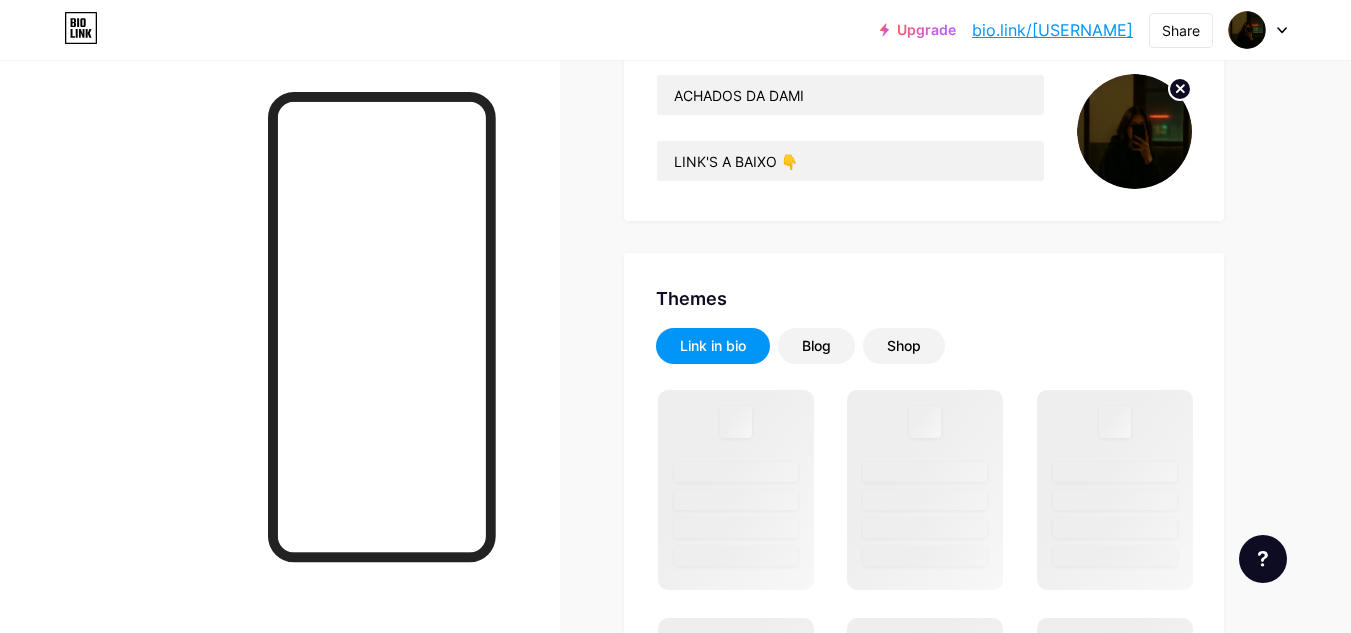 scroll, scrollTop: 400, scrollLeft: 0, axis: vertical 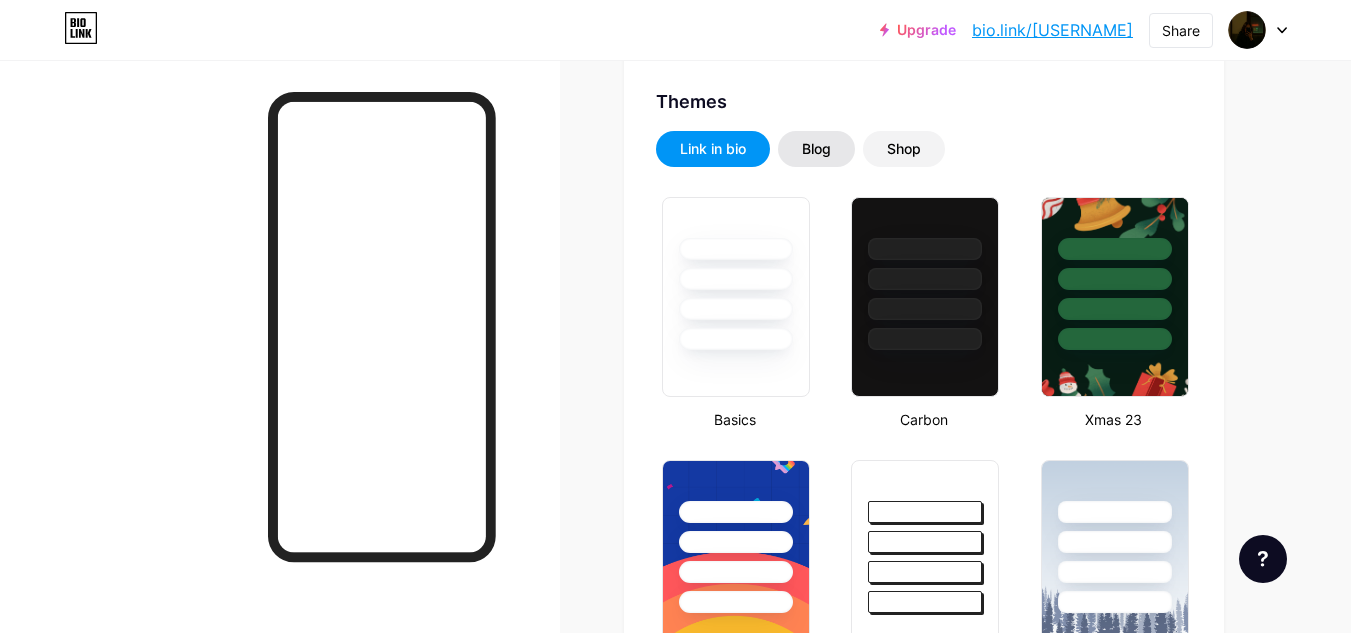 click on "Blog" at bounding box center (816, 149) 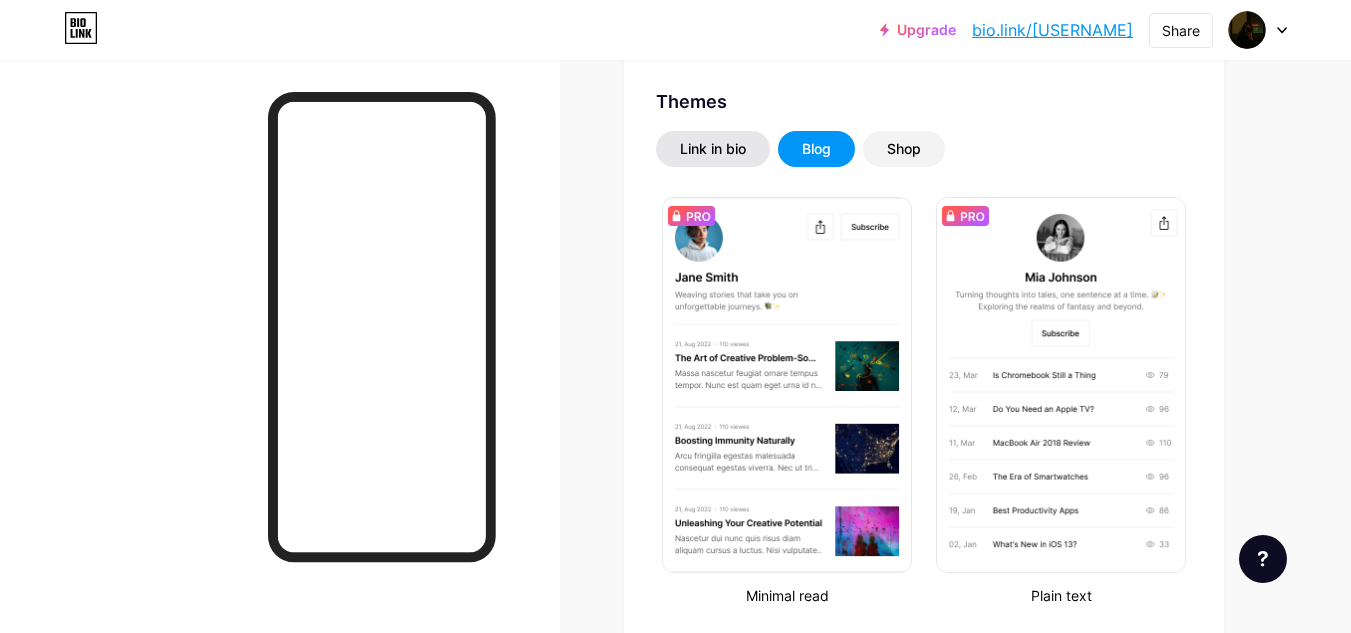click on "Link in bio" at bounding box center (713, 149) 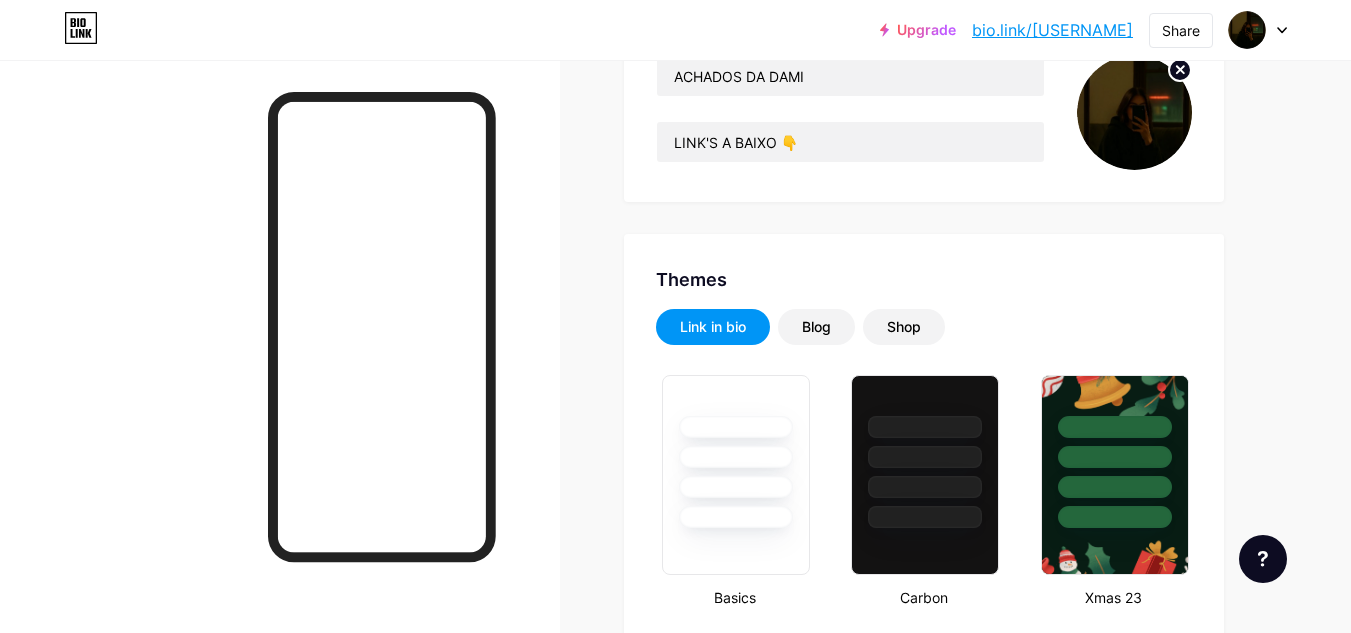 scroll, scrollTop: 0, scrollLeft: 0, axis: both 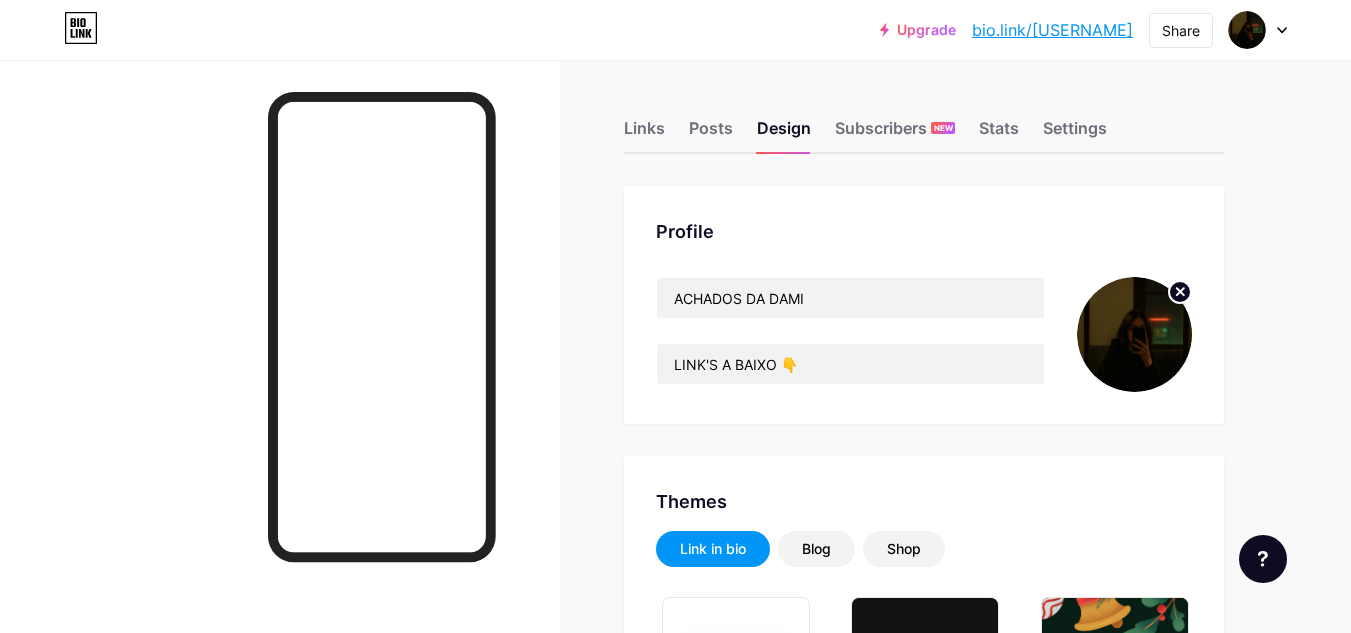 drag, startPoint x: 919, startPoint y: 548, endPoint x: 1025, endPoint y: 415, distance: 170.07352 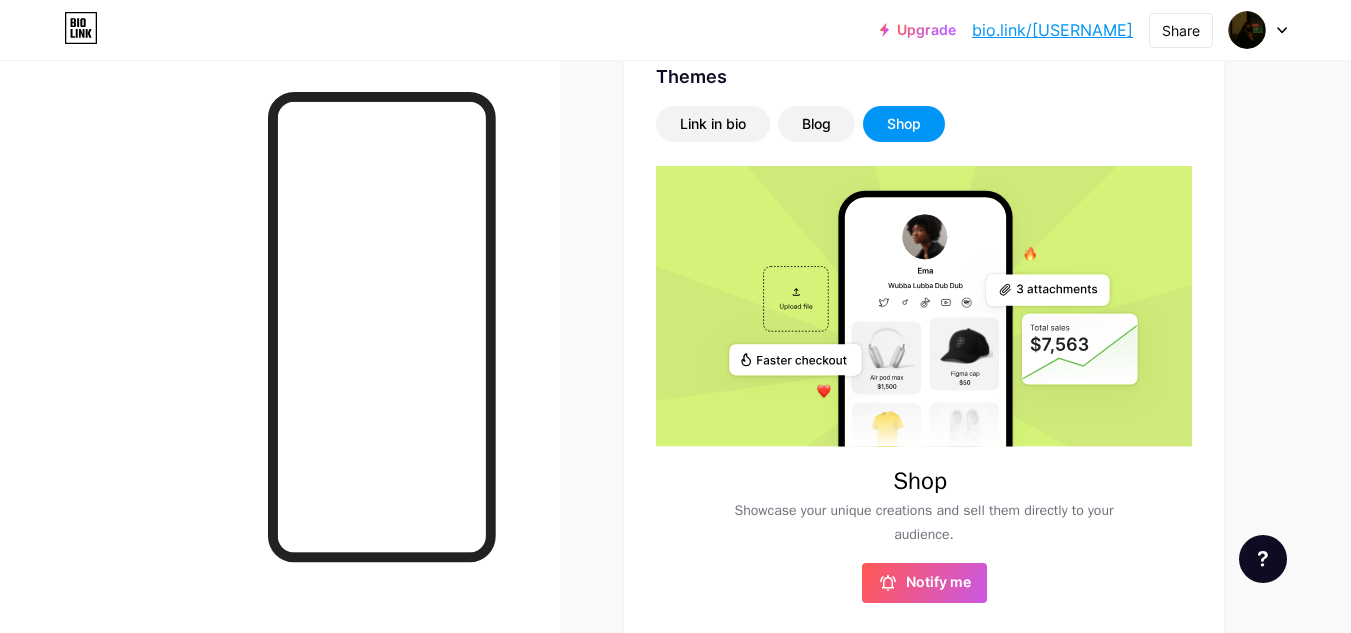 scroll, scrollTop: 500, scrollLeft: 0, axis: vertical 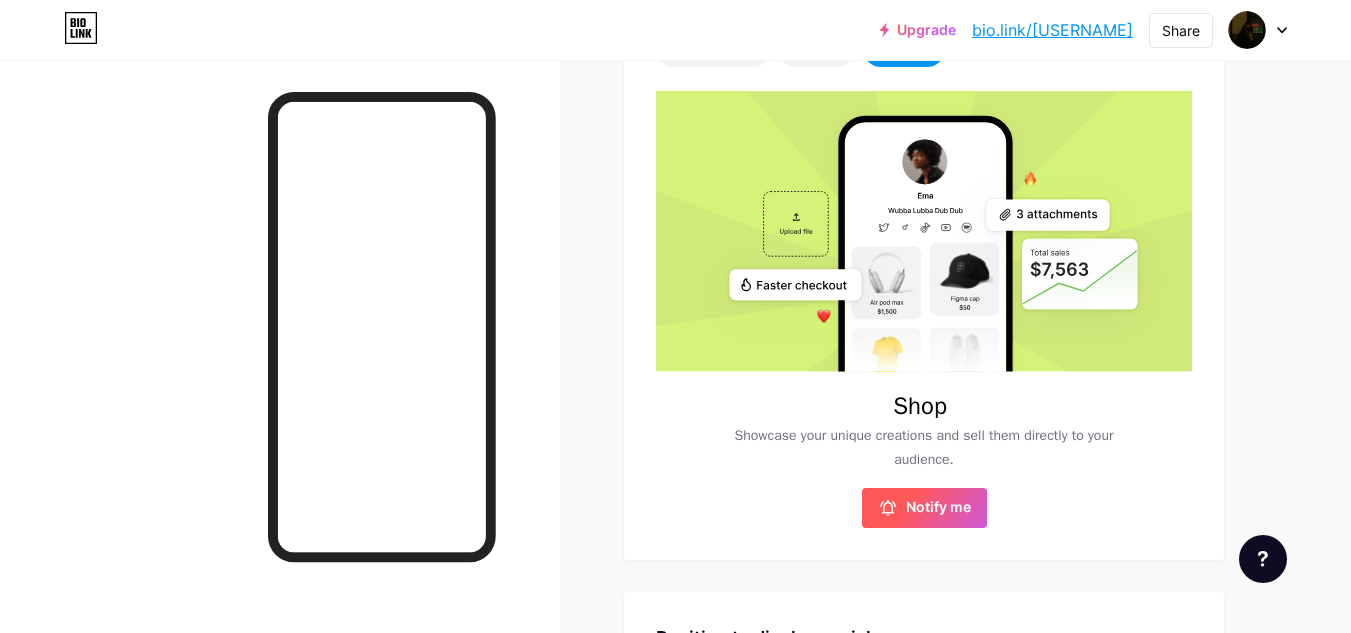 click on "Notify me" at bounding box center [924, 508] 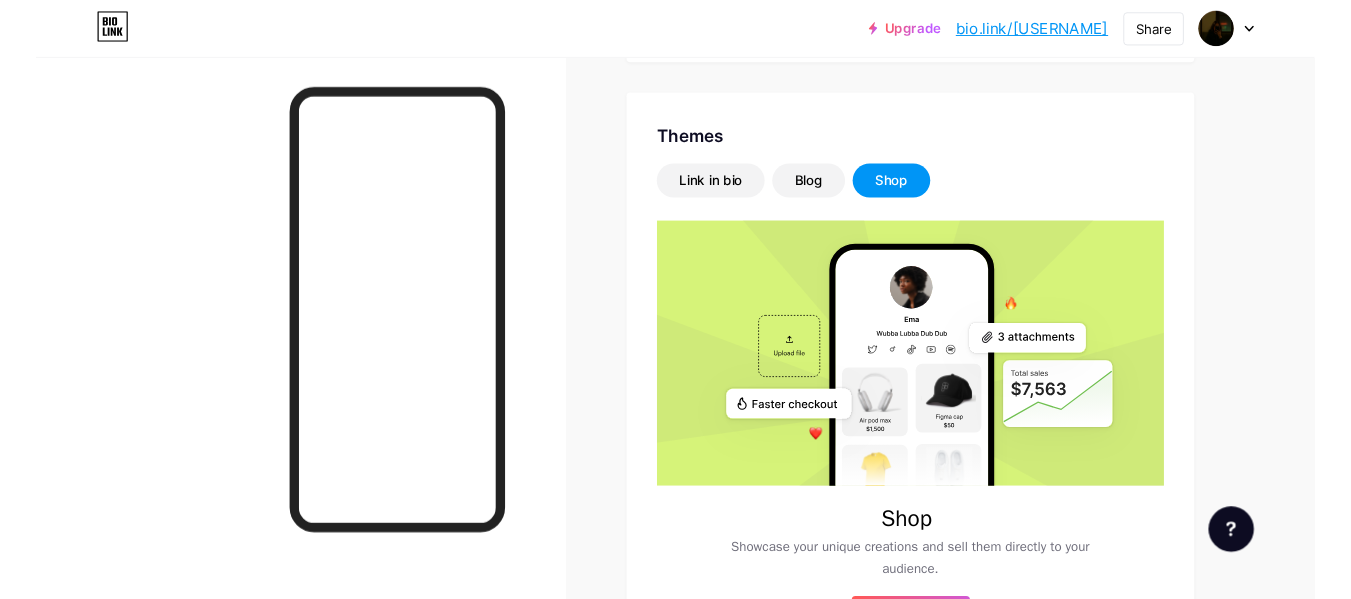 scroll, scrollTop: 100, scrollLeft: 0, axis: vertical 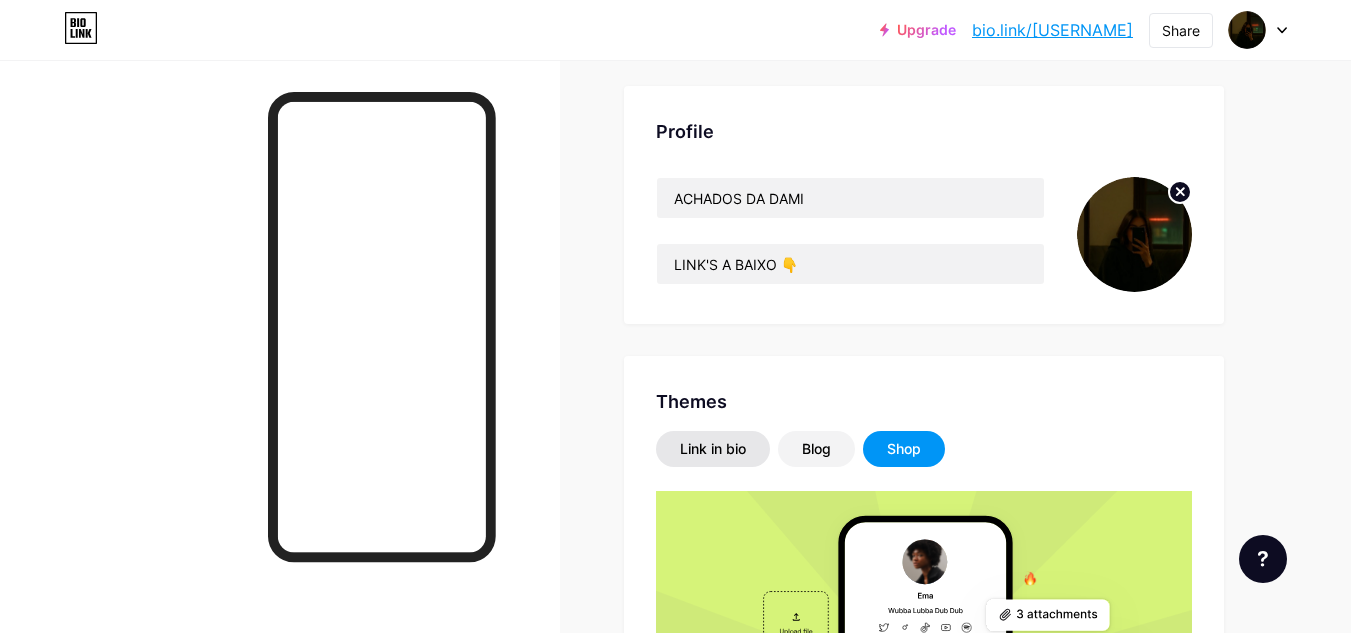 click on "Link in bio" at bounding box center (713, 449) 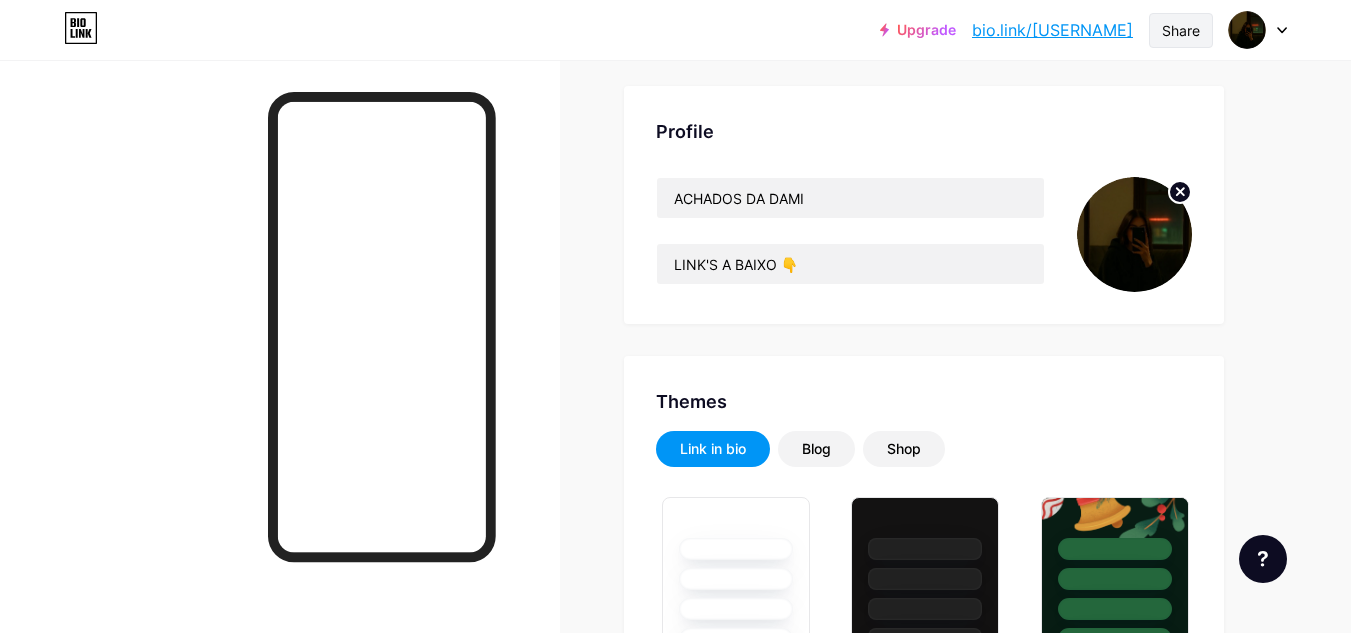 click on "Share" at bounding box center [1181, 30] 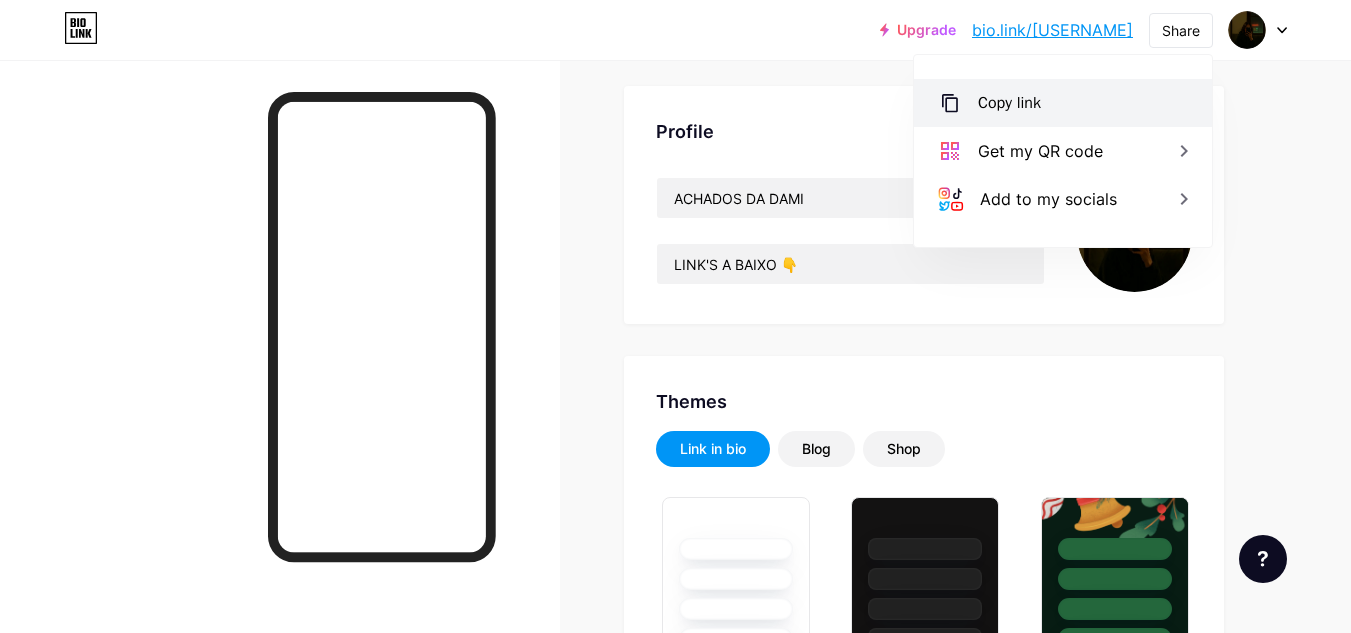 click on "Copy link" at bounding box center (1009, 103) 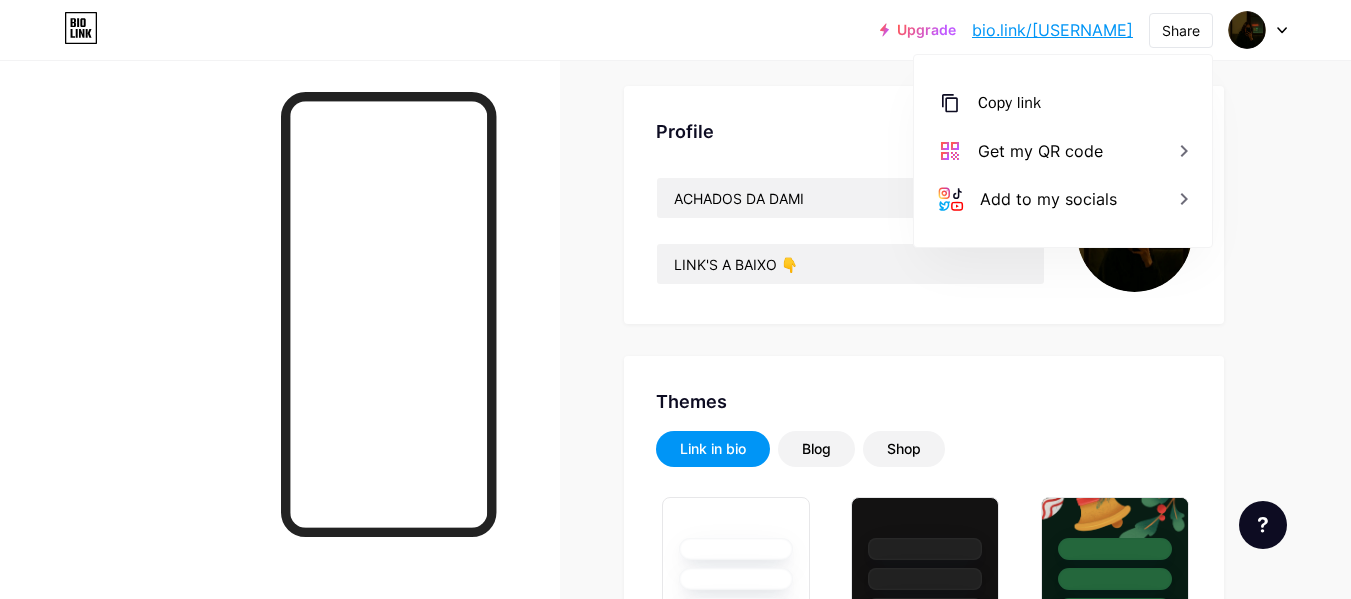click on "bio.link/[USERNAME]" at bounding box center [1052, 30] 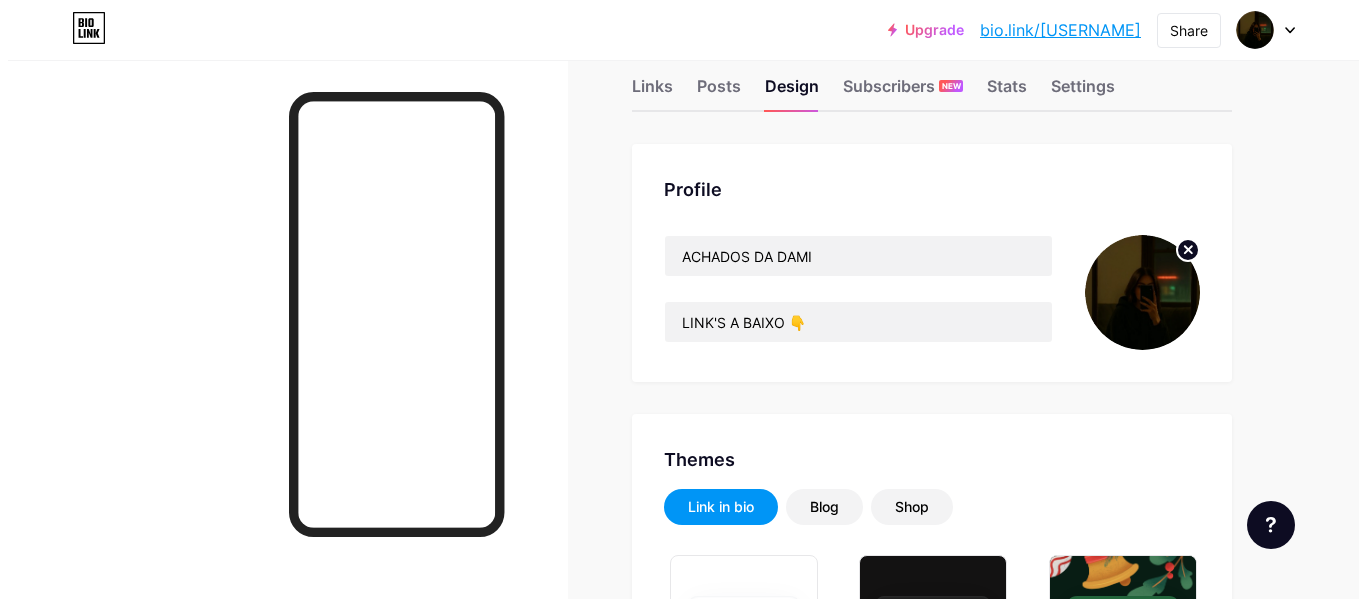 scroll, scrollTop: 0, scrollLeft: 0, axis: both 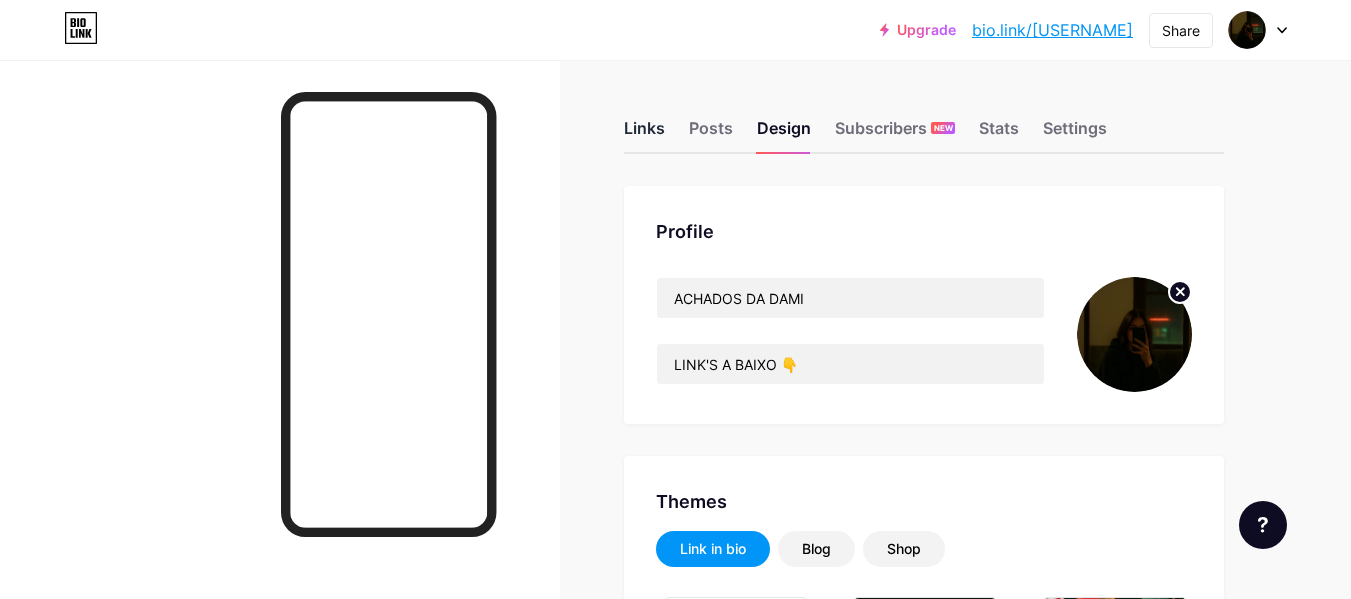 click on "Links" at bounding box center [644, 134] 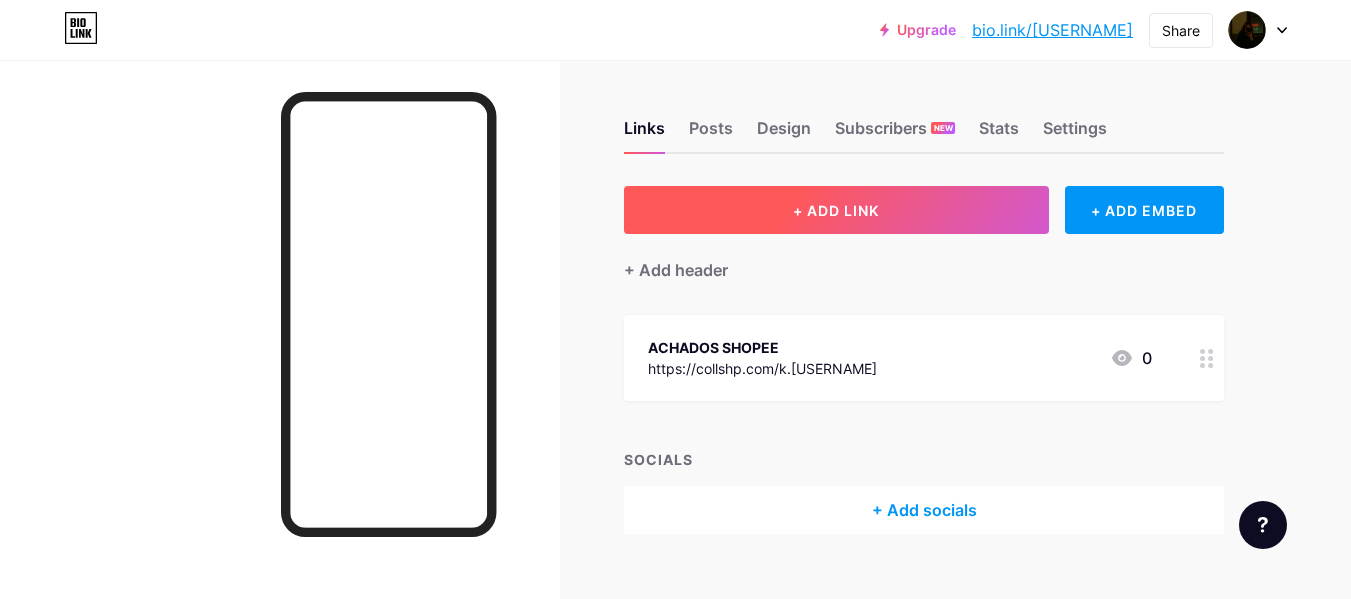 click on "+ ADD LINK" at bounding box center [836, 210] 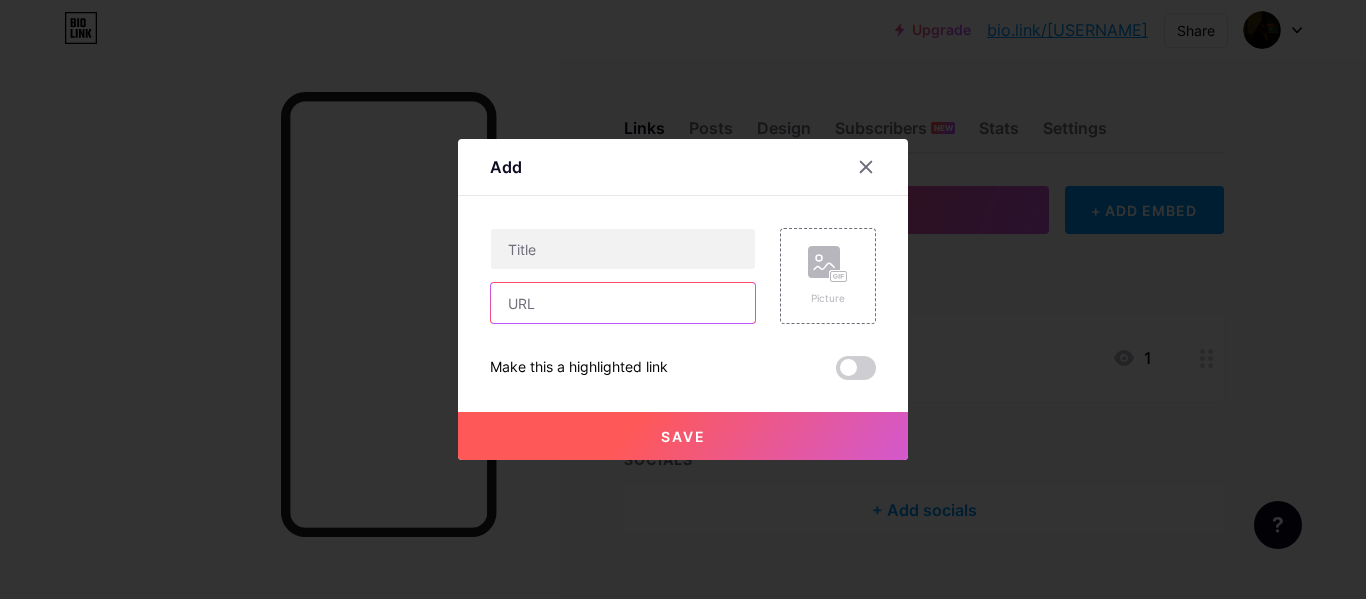 click at bounding box center (623, 303) 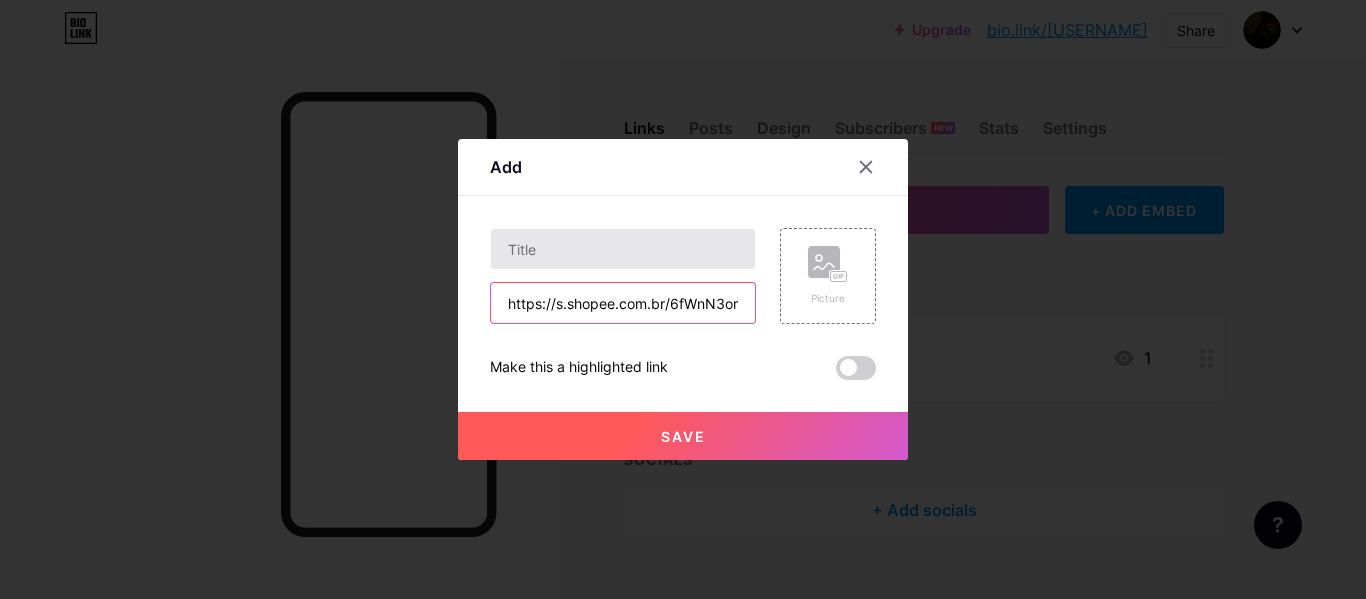 scroll, scrollTop: 0, scrollLeft: 22, axis: horizontal 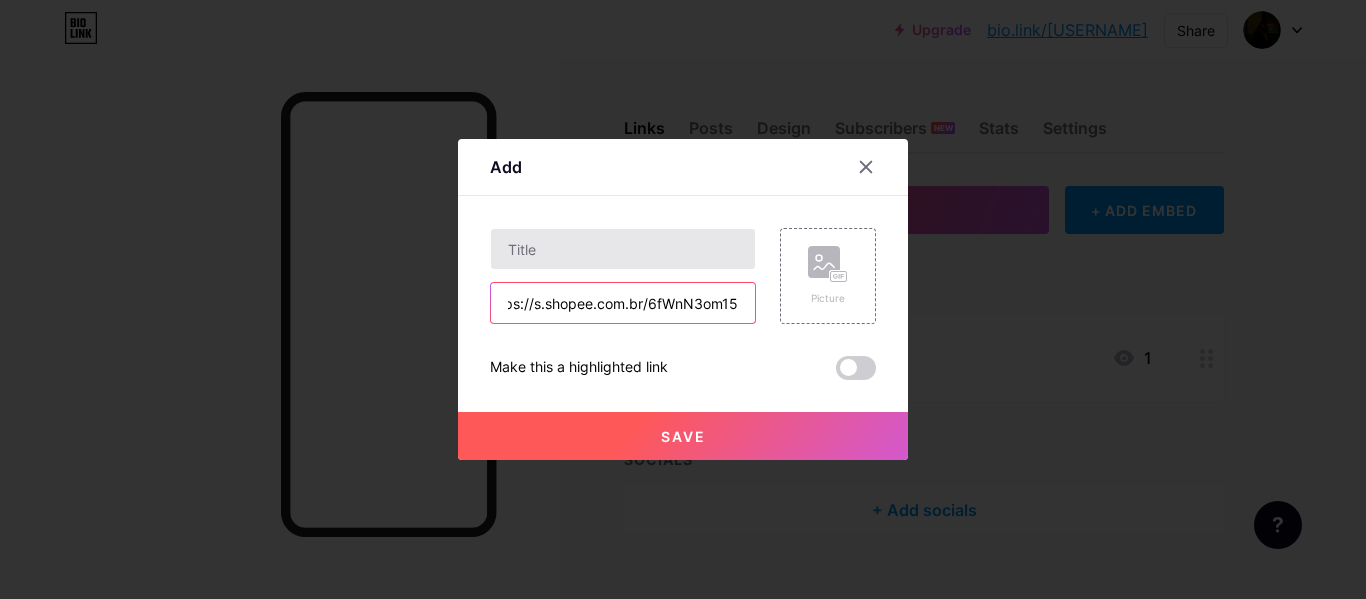 type on "https://s.shopee.com.br/6fWnN3om15" 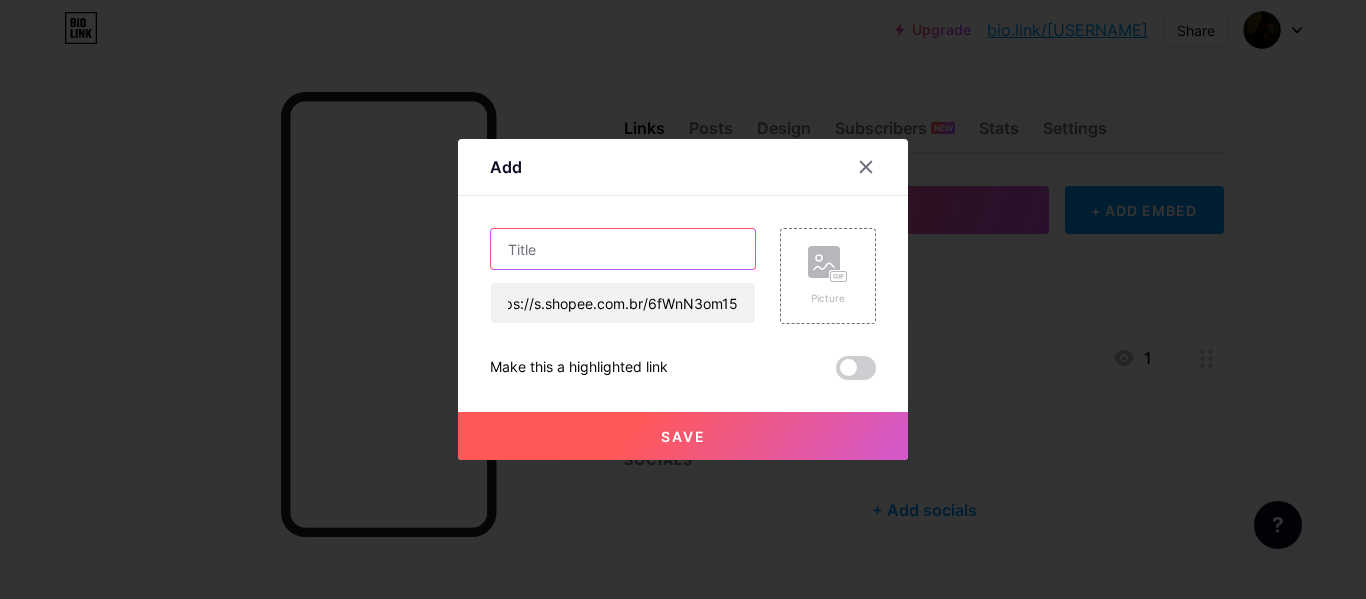 click at bounding box center [623, 249] 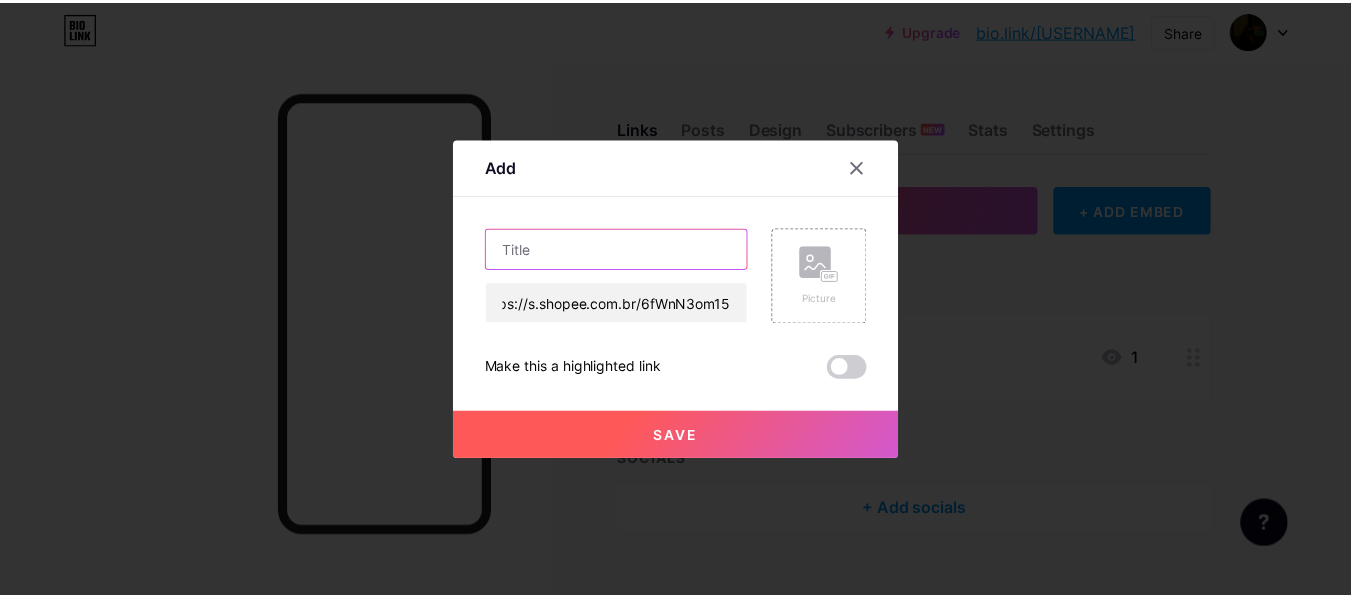 scroll, scrollTop: 0, scrollLeft: 0, axis: both 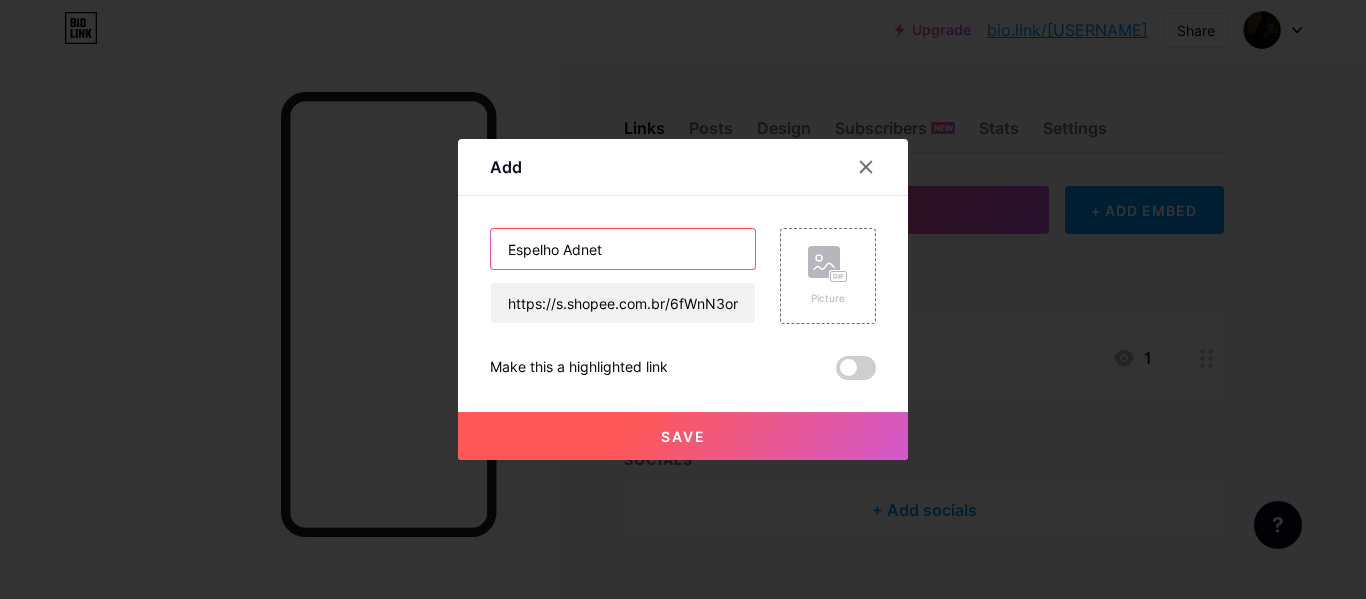 type on "Espelho Adnet" 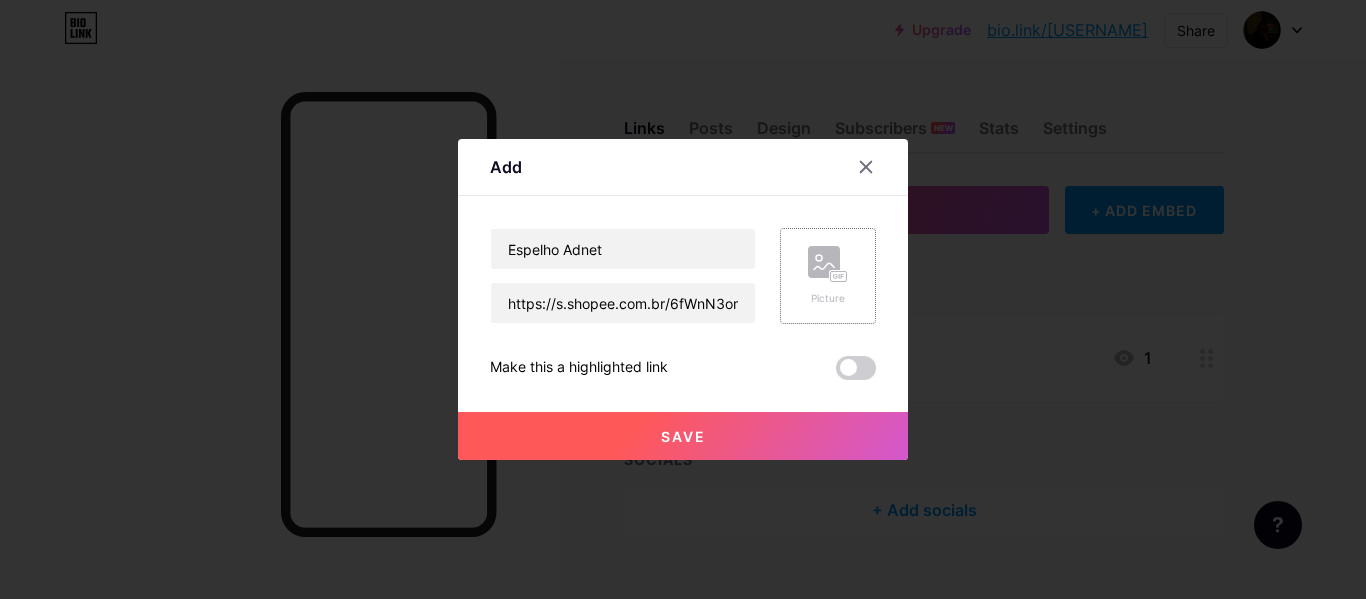 click 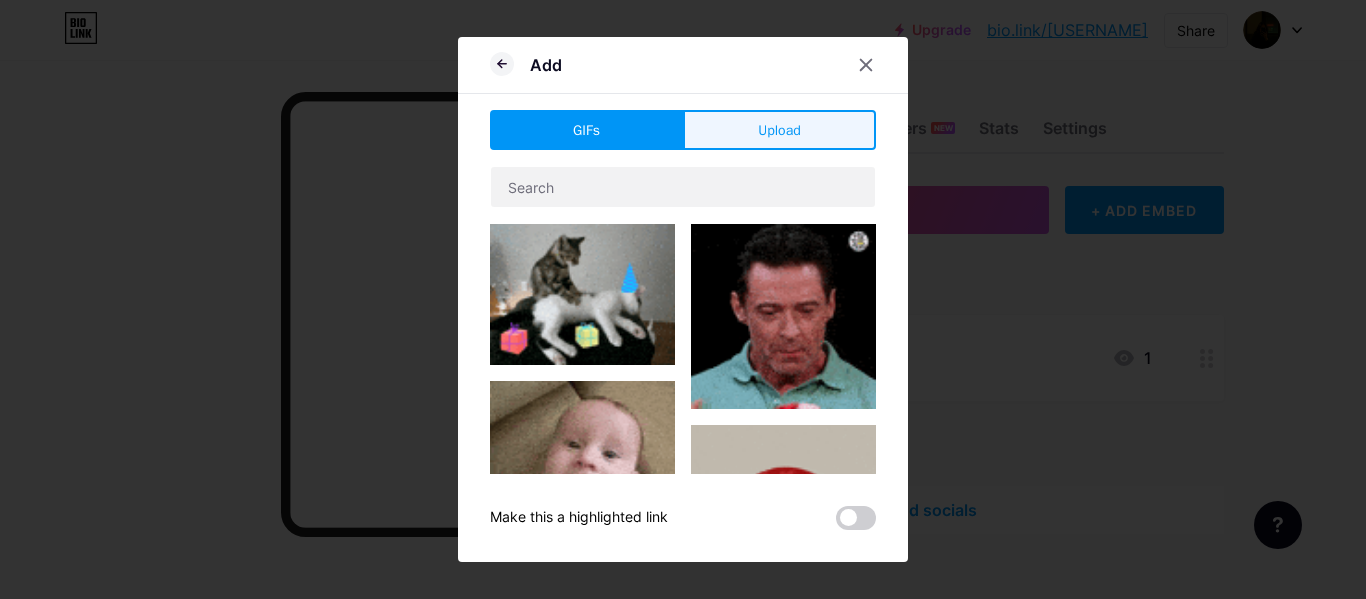 click on "Upload" at bounding box center (779, 130) 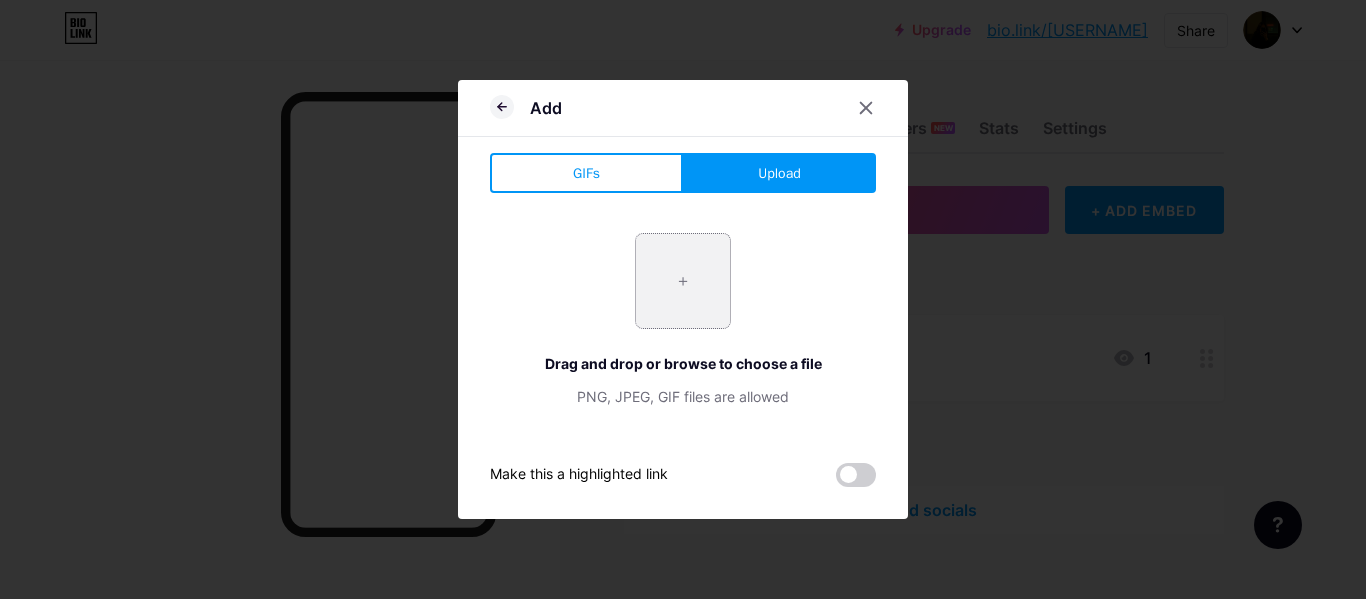click at bounding box center [683, 281] 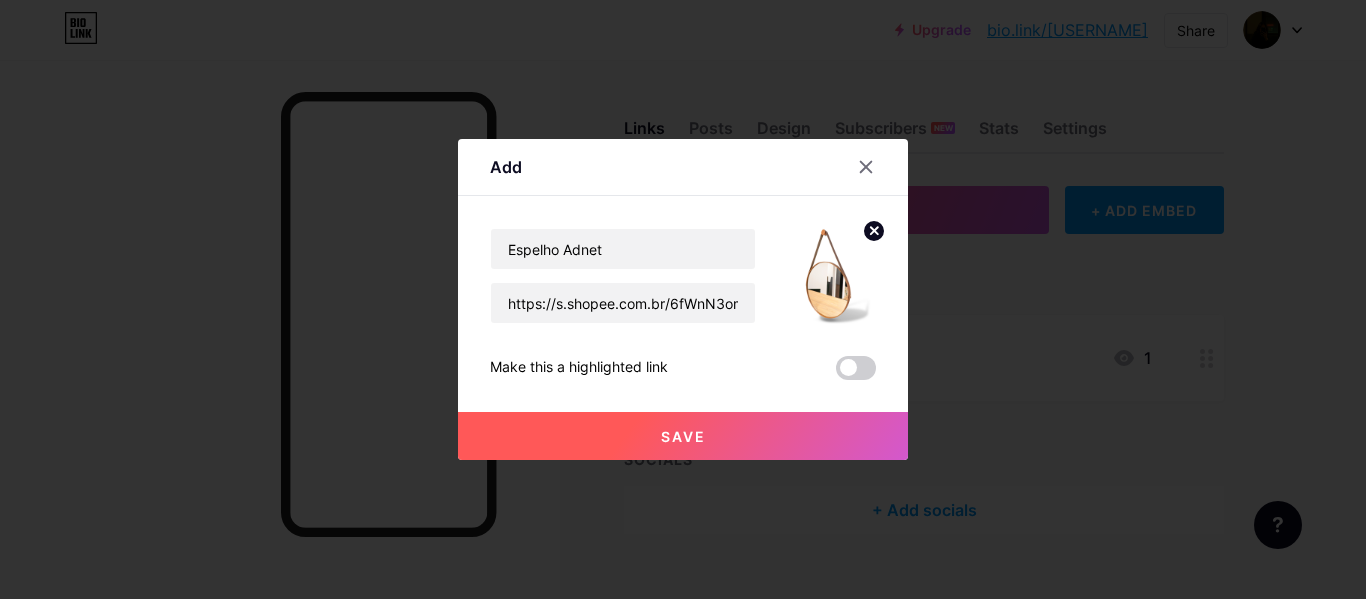 click on "Save" at bounding box center [683, 436] 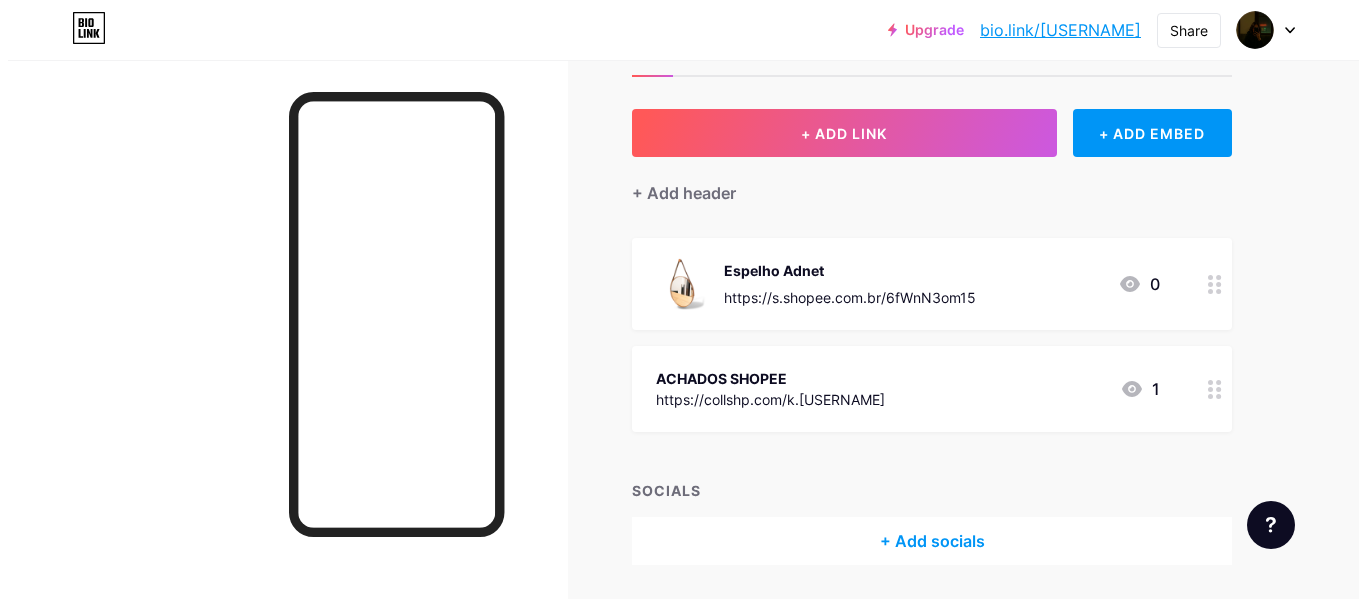 scroll, scrollTop: 42, scrollLeft: 0, axis: vertical 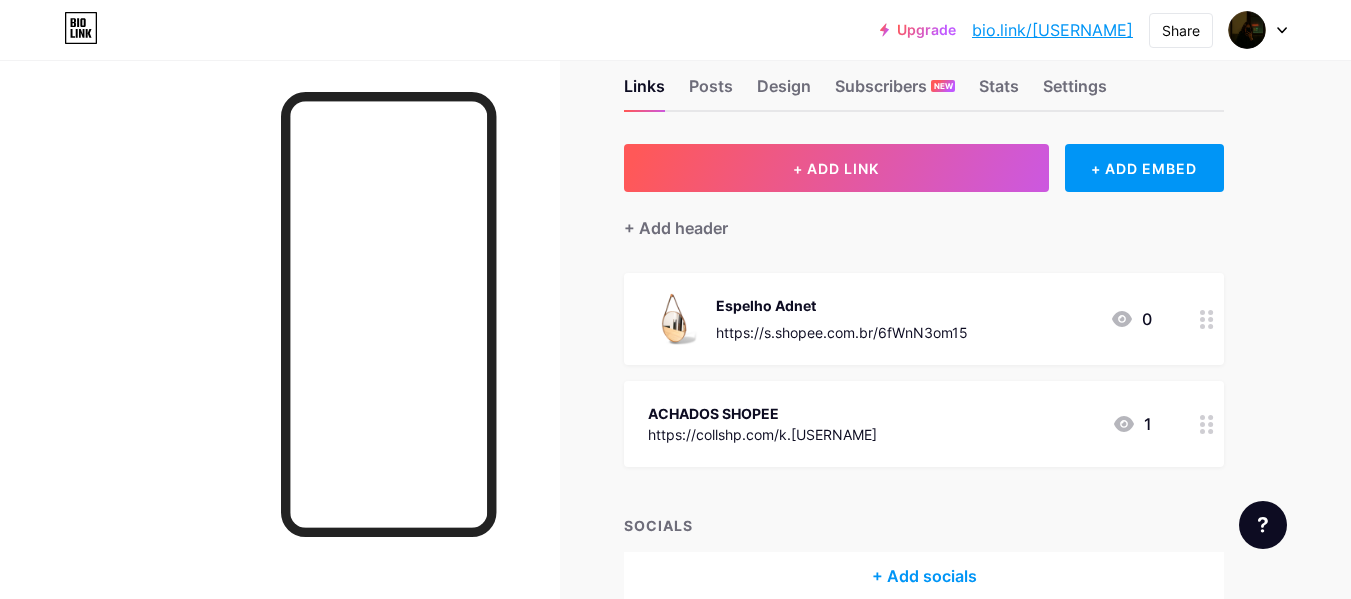 click on "Espelho Adnet
https://s.shopee.com.br/[USERNAME]
0" at bounding box center (900, 319) 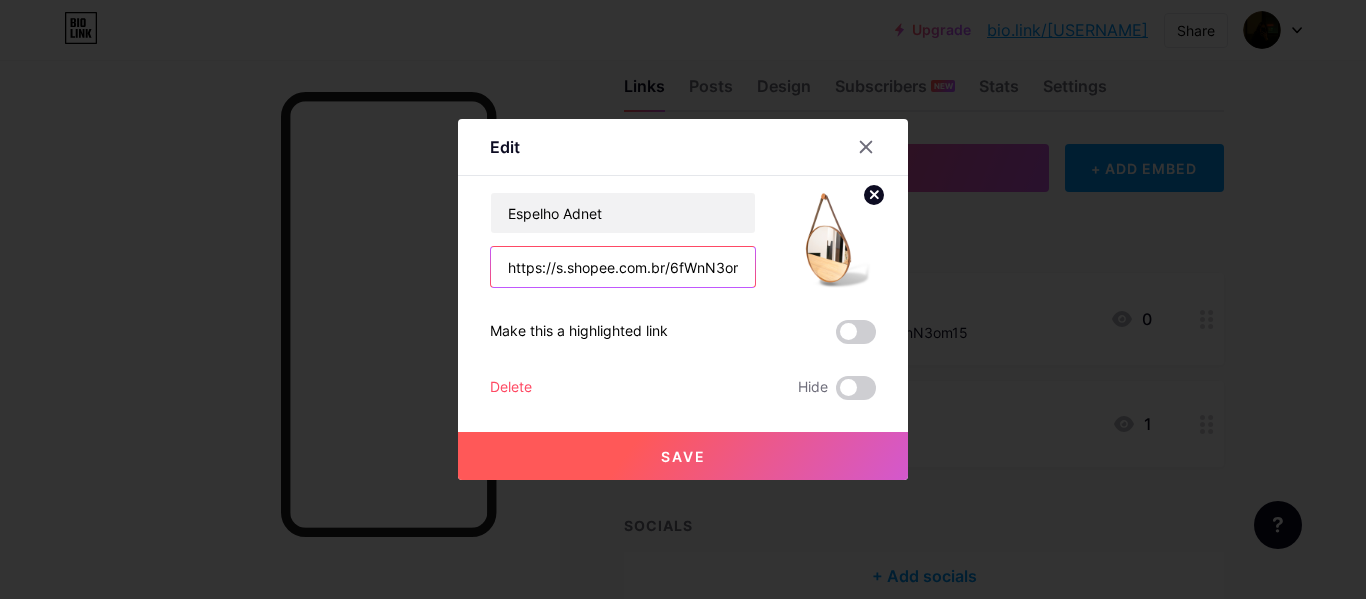click on "https://s.shopee.com.br/6fWnN3om15" at bounding box center [623, 267] 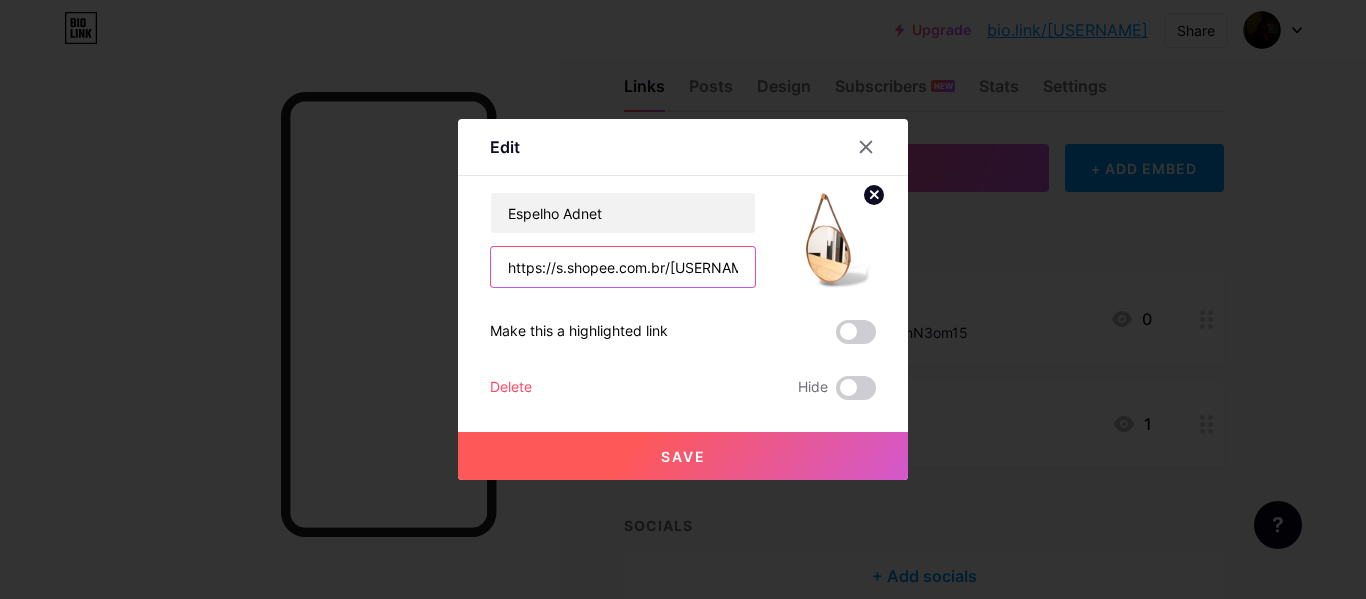 scroll, scrollTop: 0, scrollLeft: 11, axis: horizontal 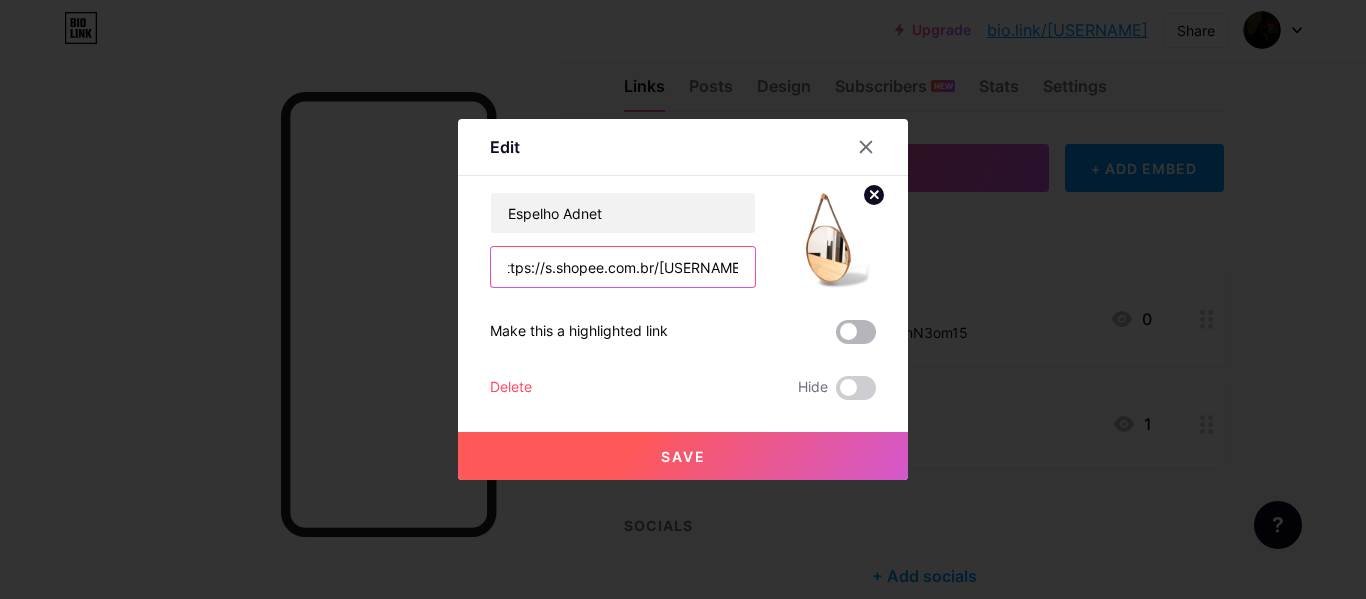 type on "https://s.shopee.com.br/[USERNAME]" 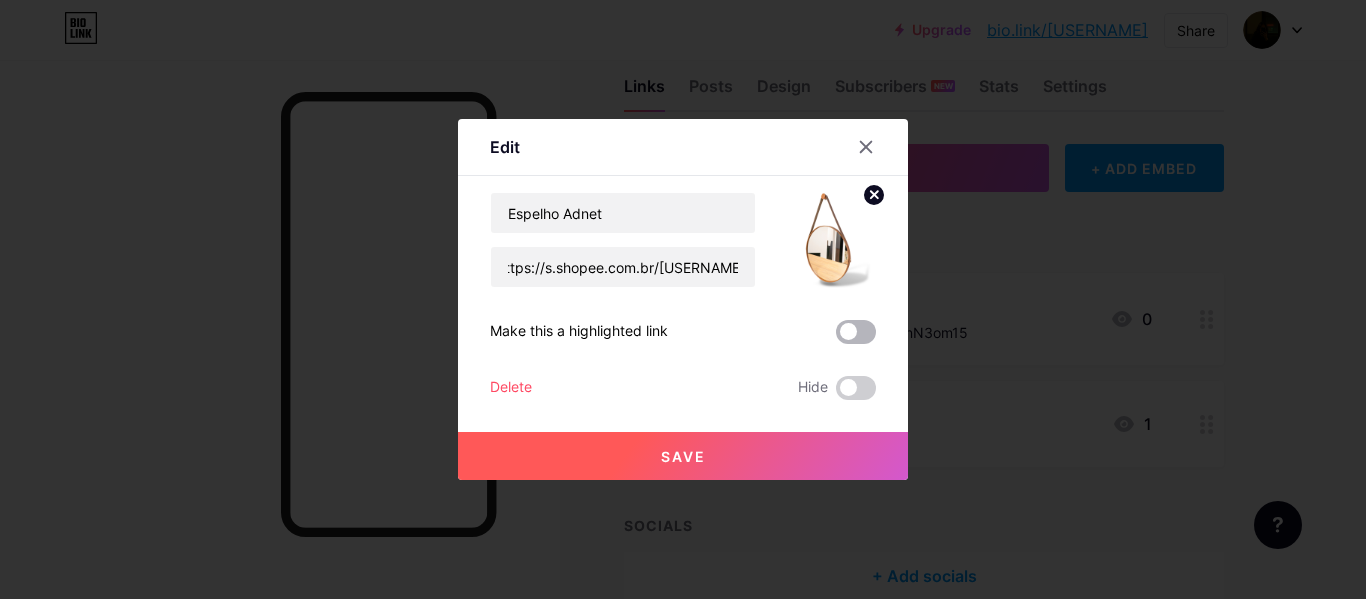 click at bounding box center [856, 332] 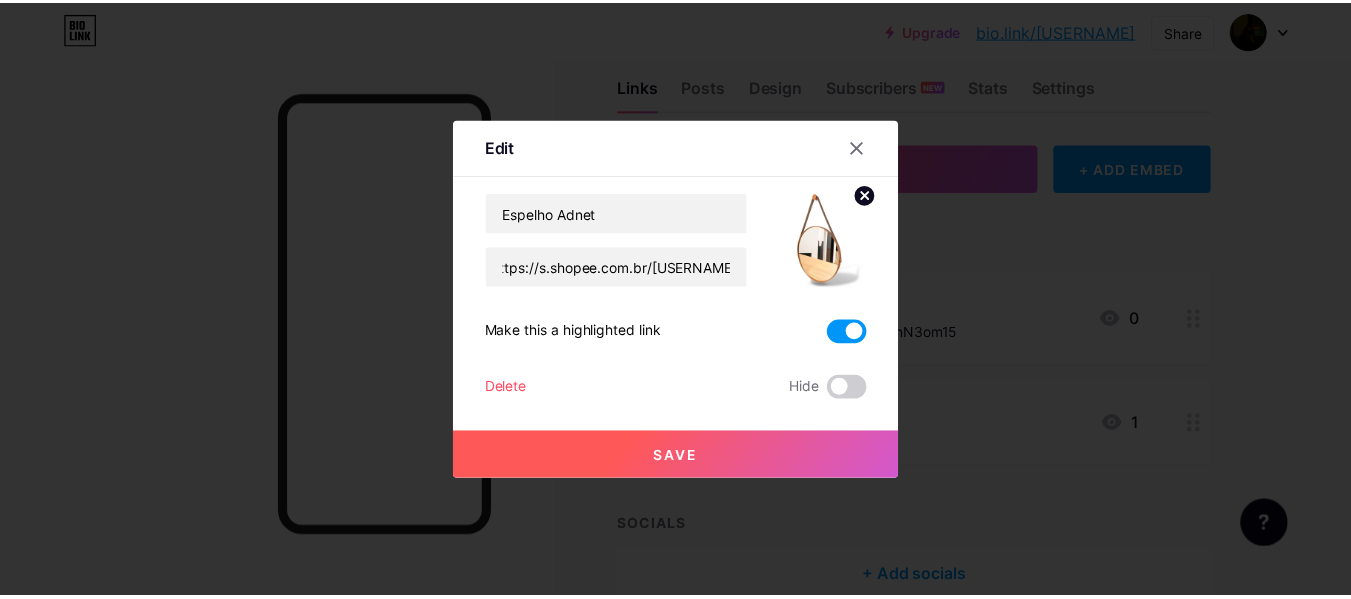 scroll, scrollTop: 0, scrollLeft: 0, axis: both 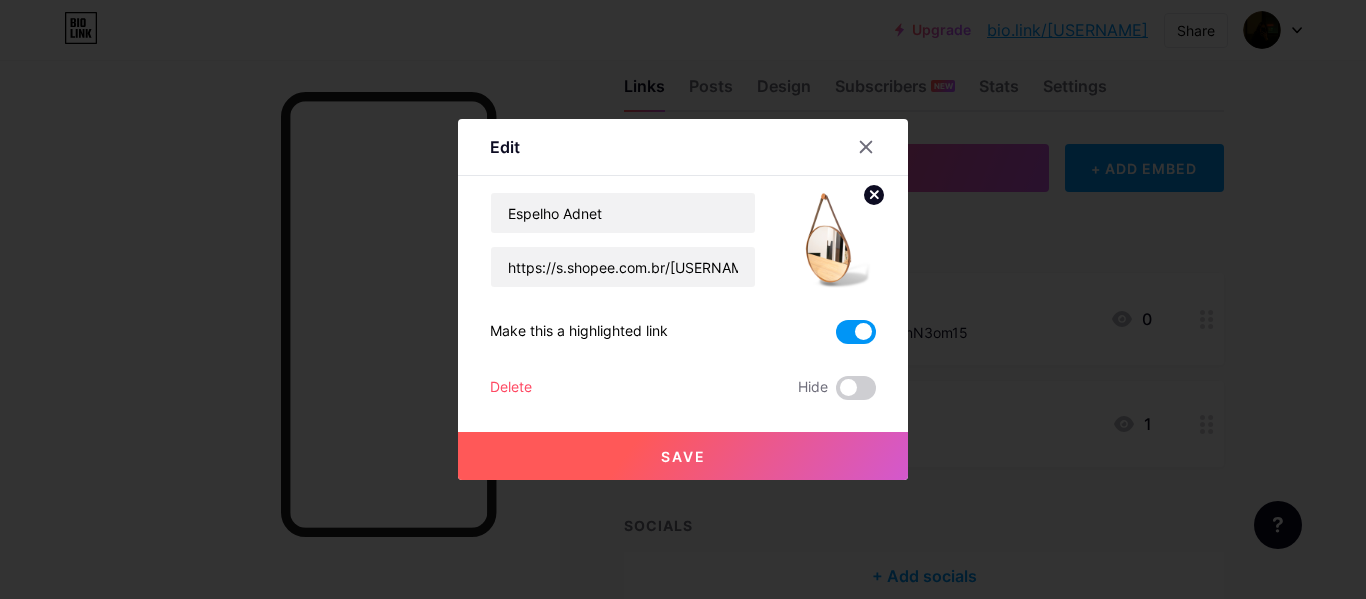 click on "Save" at bounding box center [683, 456] 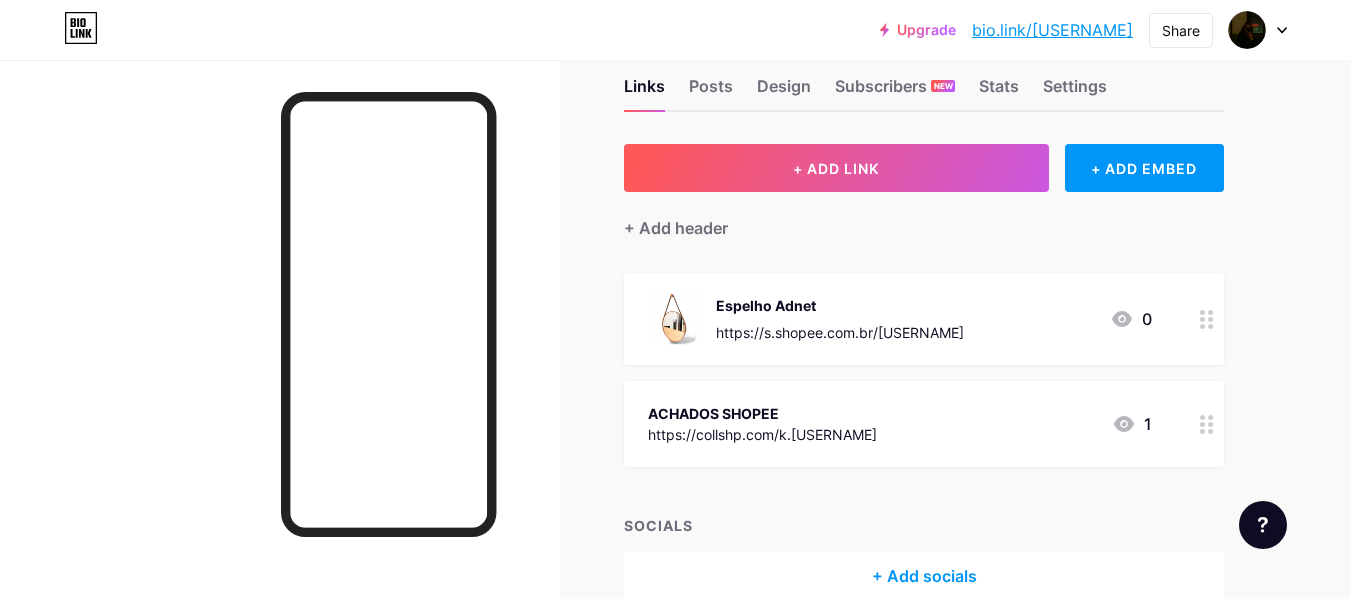 click on "https://s.shopee.com.br/[USERNAME]" at bounding box center [840, 332] 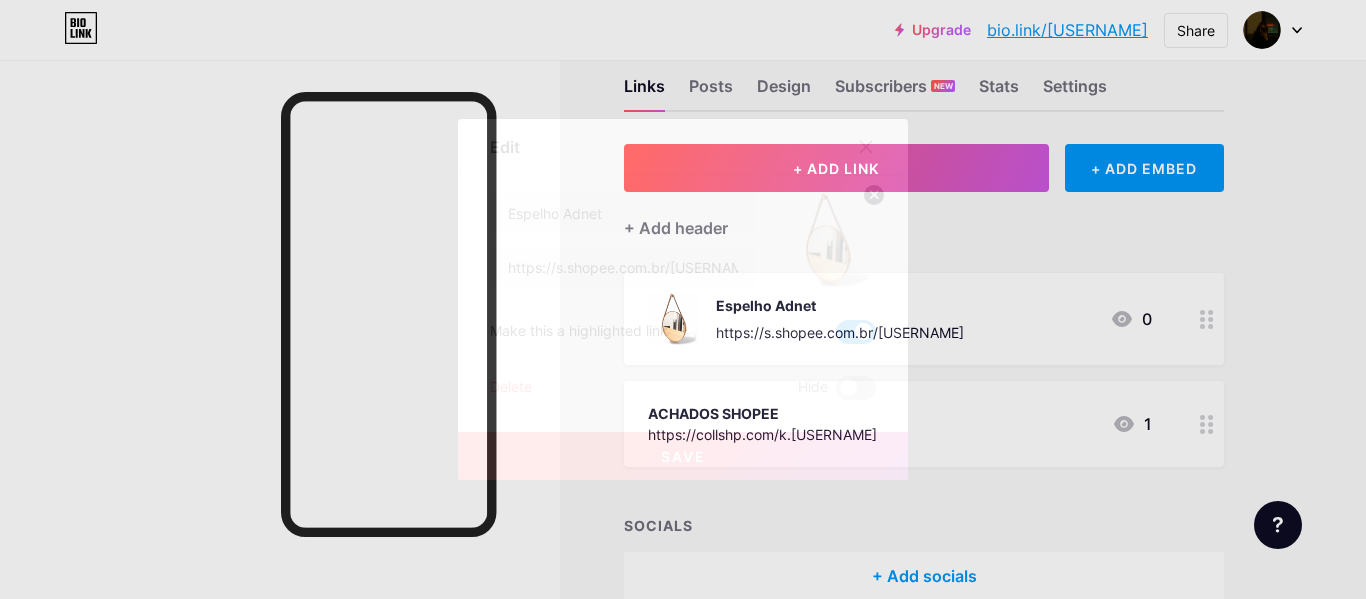 click at bounding box center (856, 332) 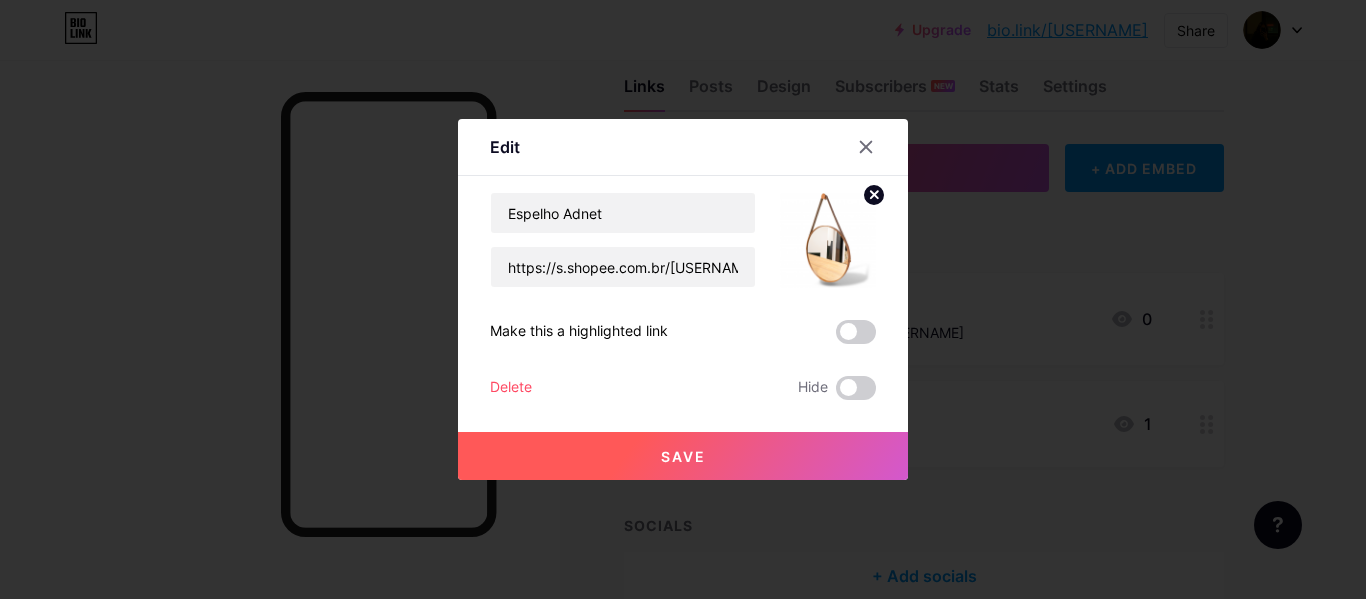 click on "Save" at bounding box center [683, 456] 